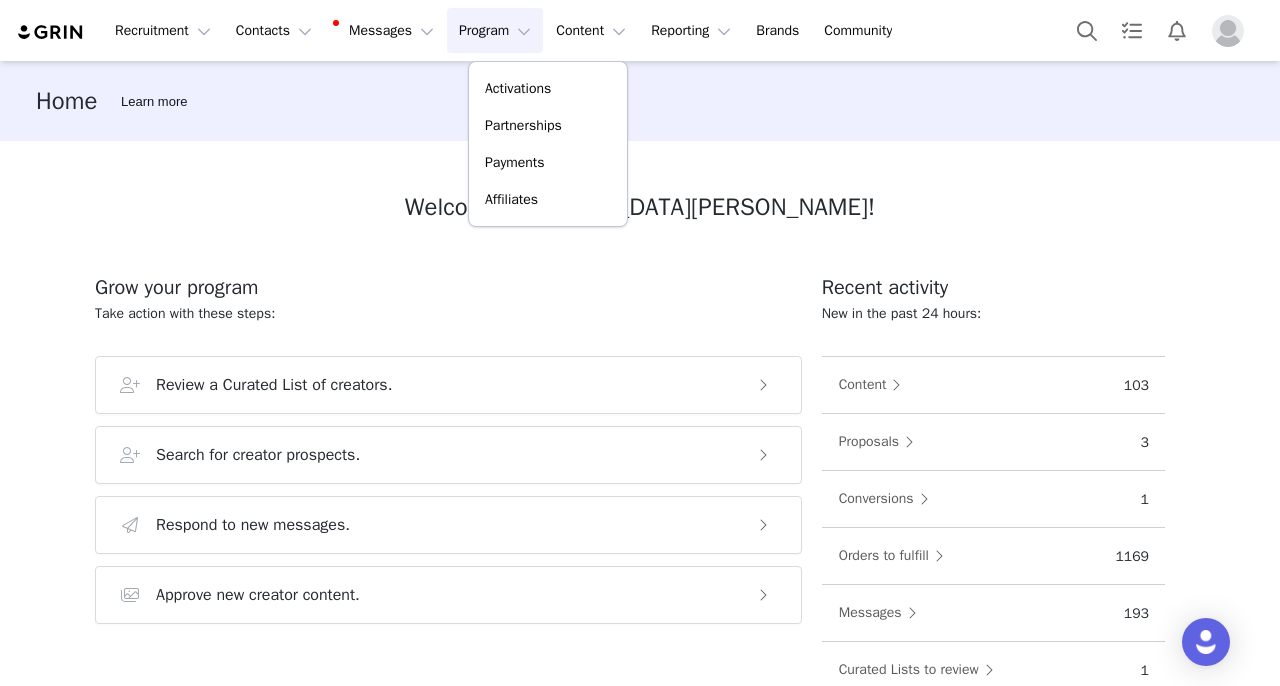 scroll, scrollTop: 0, scrollLeft: 0, axis: both 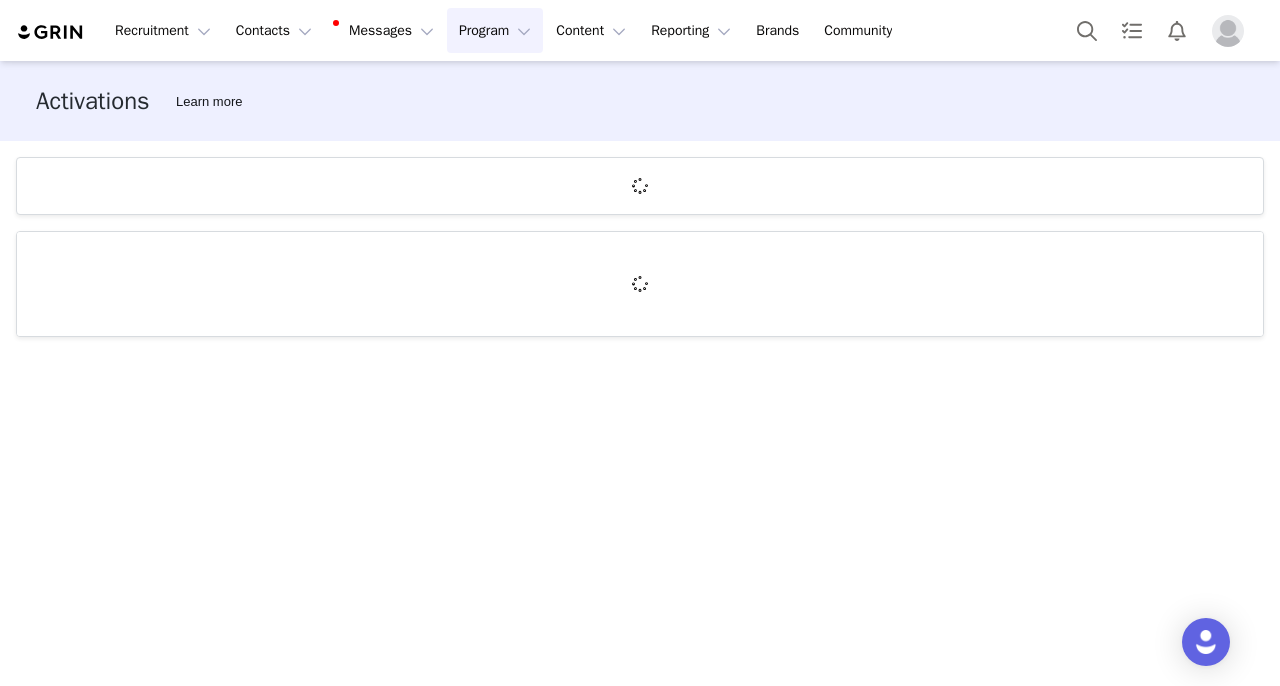 type 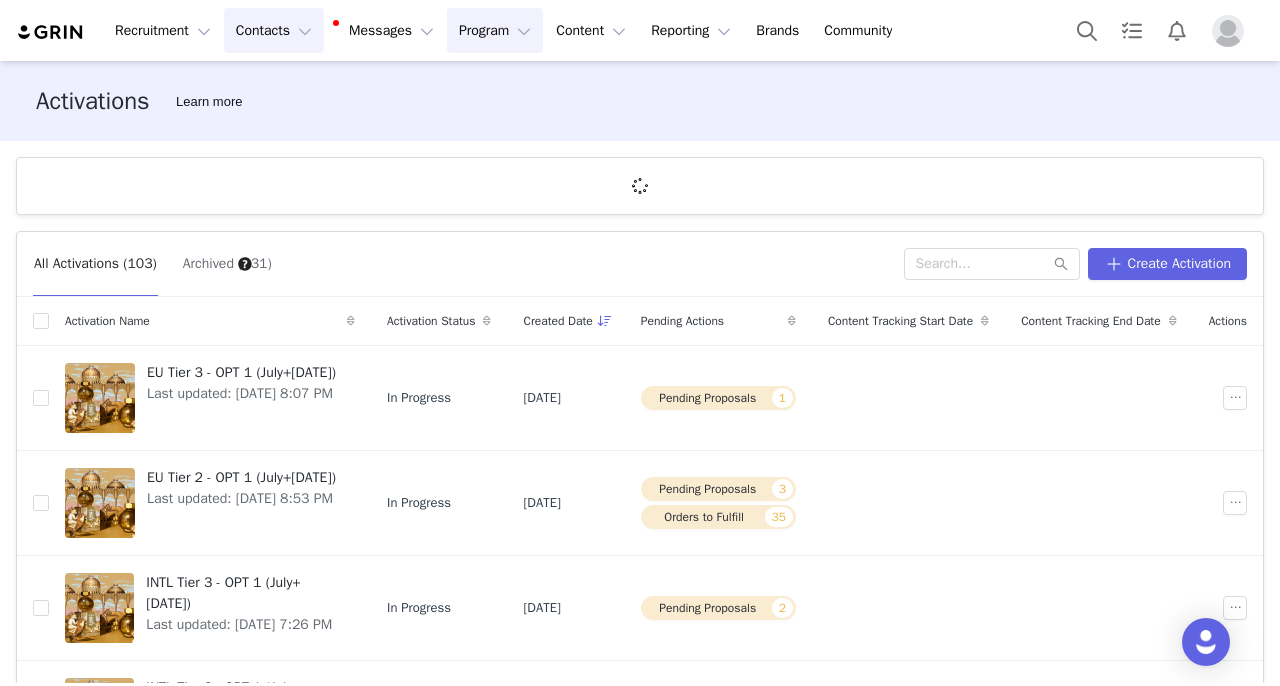 click on "Contacts Contacts" at bounding box center [274, 30] 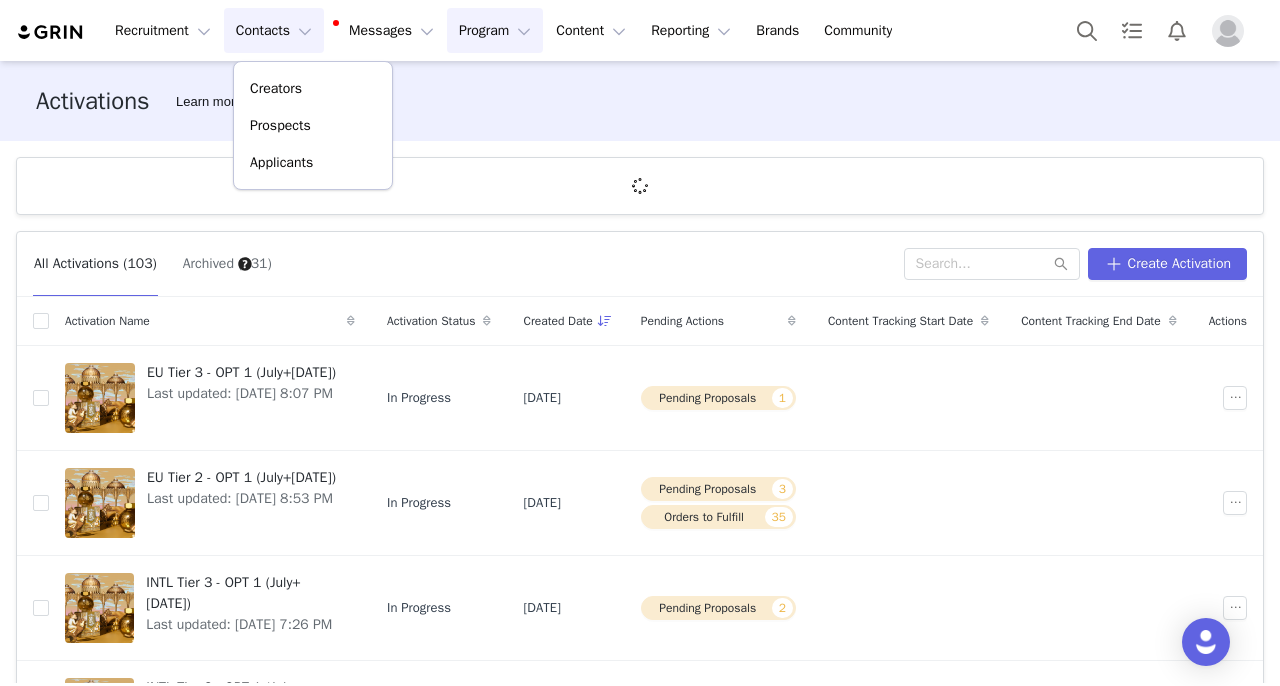 click on "Activations     Learn more" at bounding box center (640, 101) 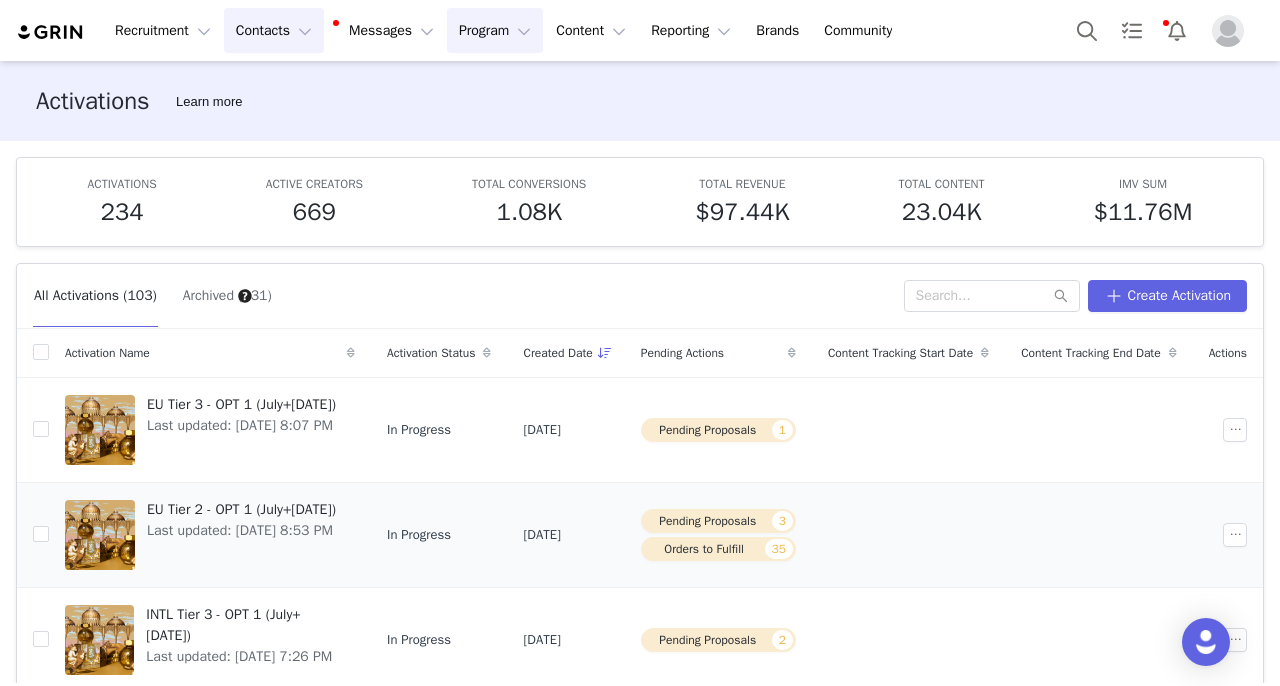 scroll, scrollTop: 713, scrollLeft: 0, axis: vertical 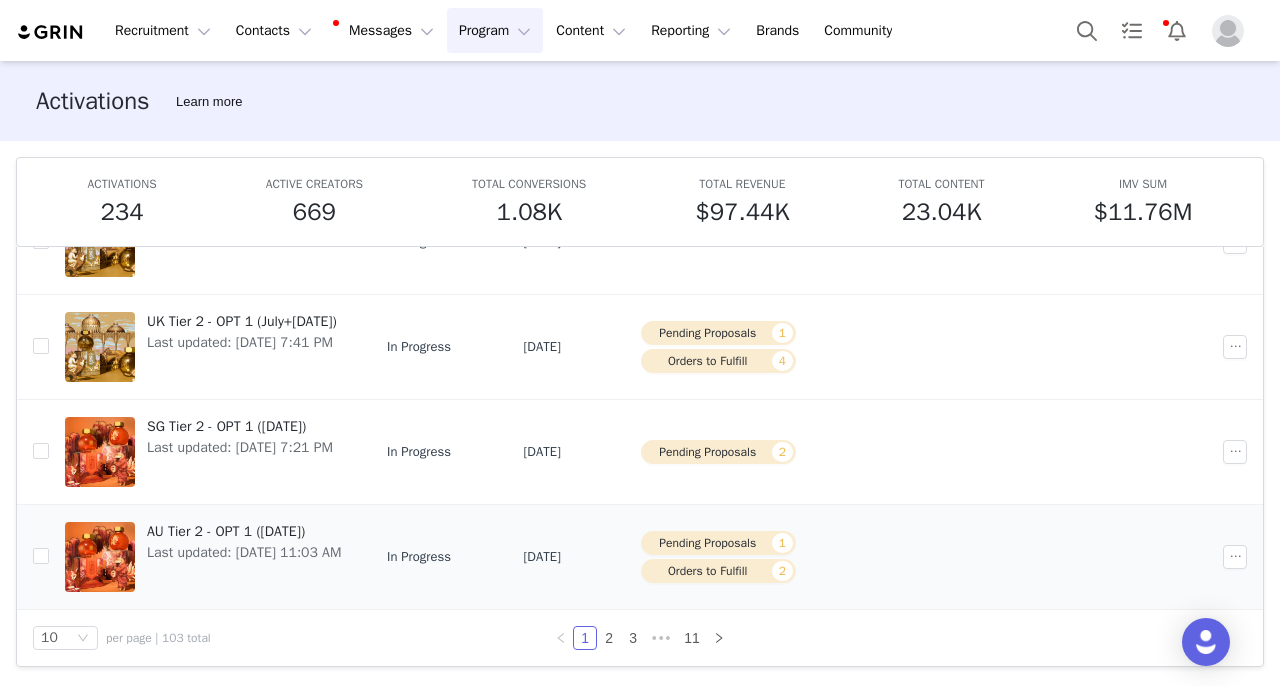 click on "AU Tier 2 - OPT 1 ([DATE])" at bounding box center [244, 531] 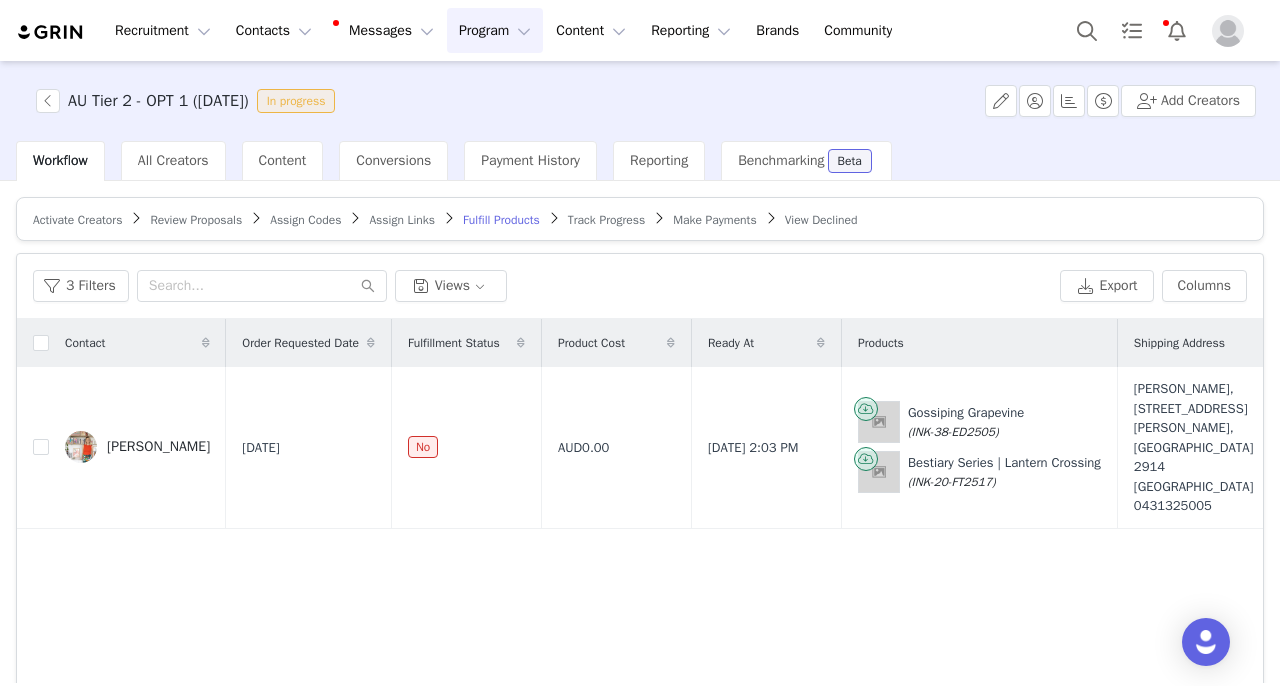 click on "Review Proposals" at bounding box center [196, 220] 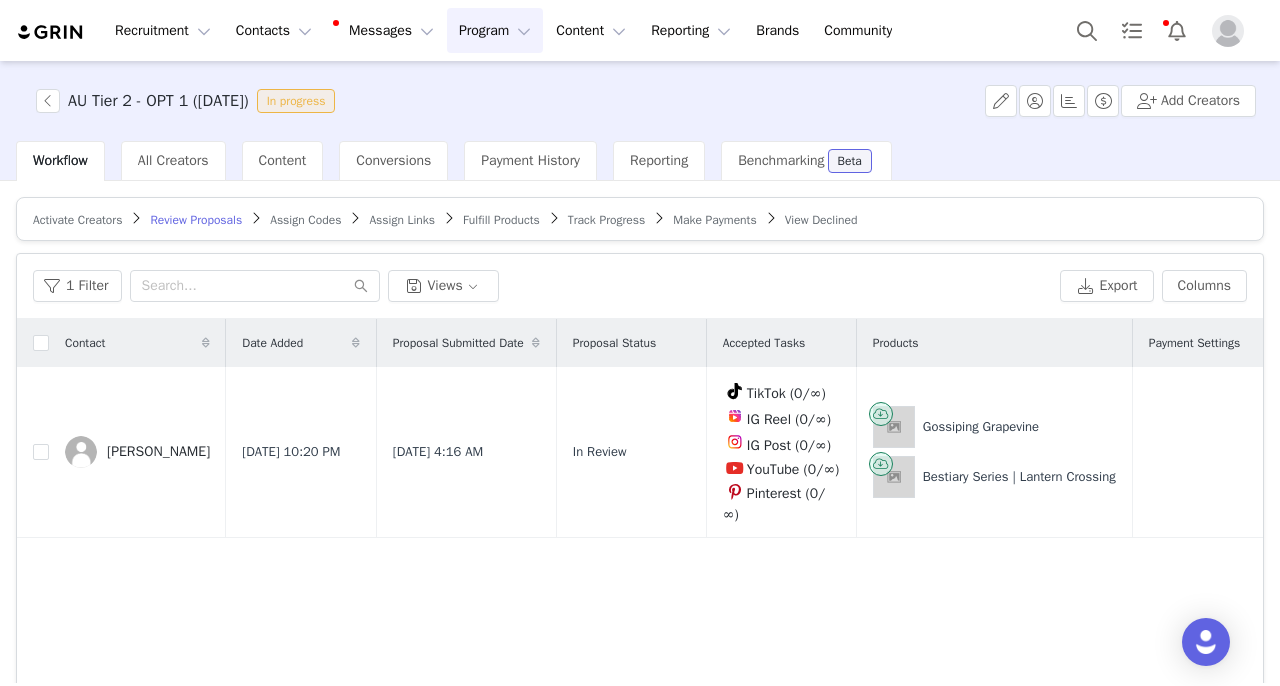click on "Fulfill Products" at bounding box center (501, 220) 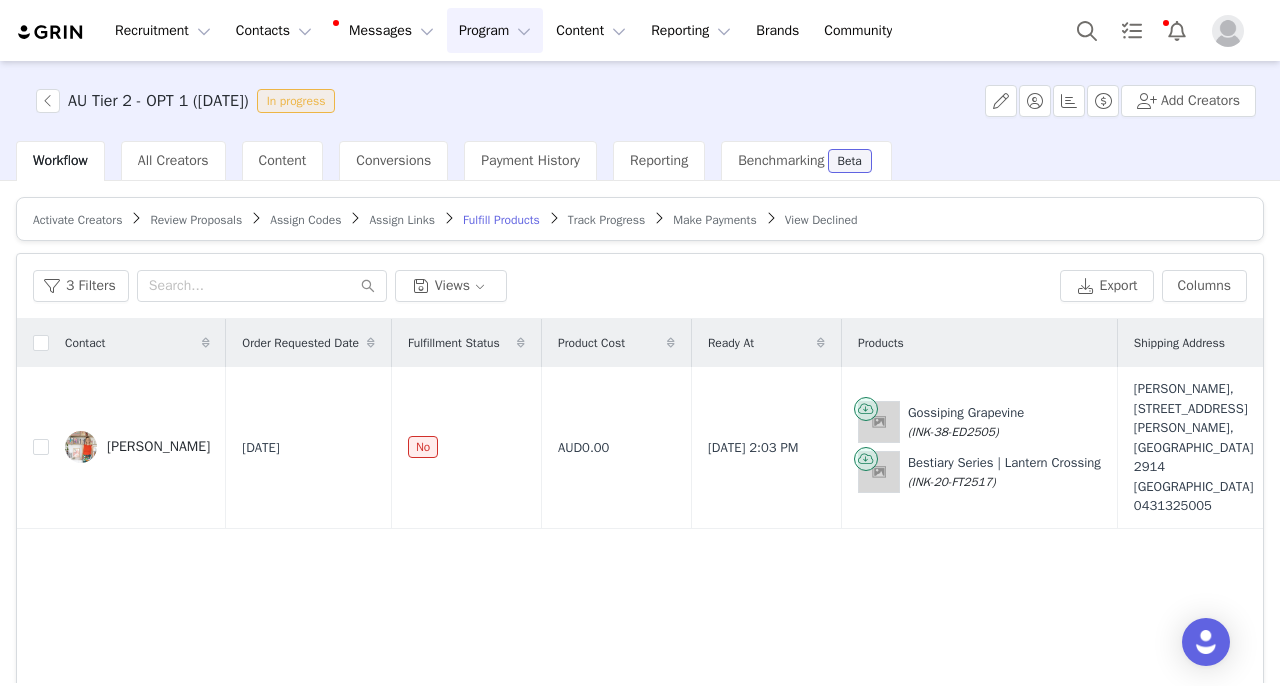 click on "Program Program" at bounding box center [495, 30] 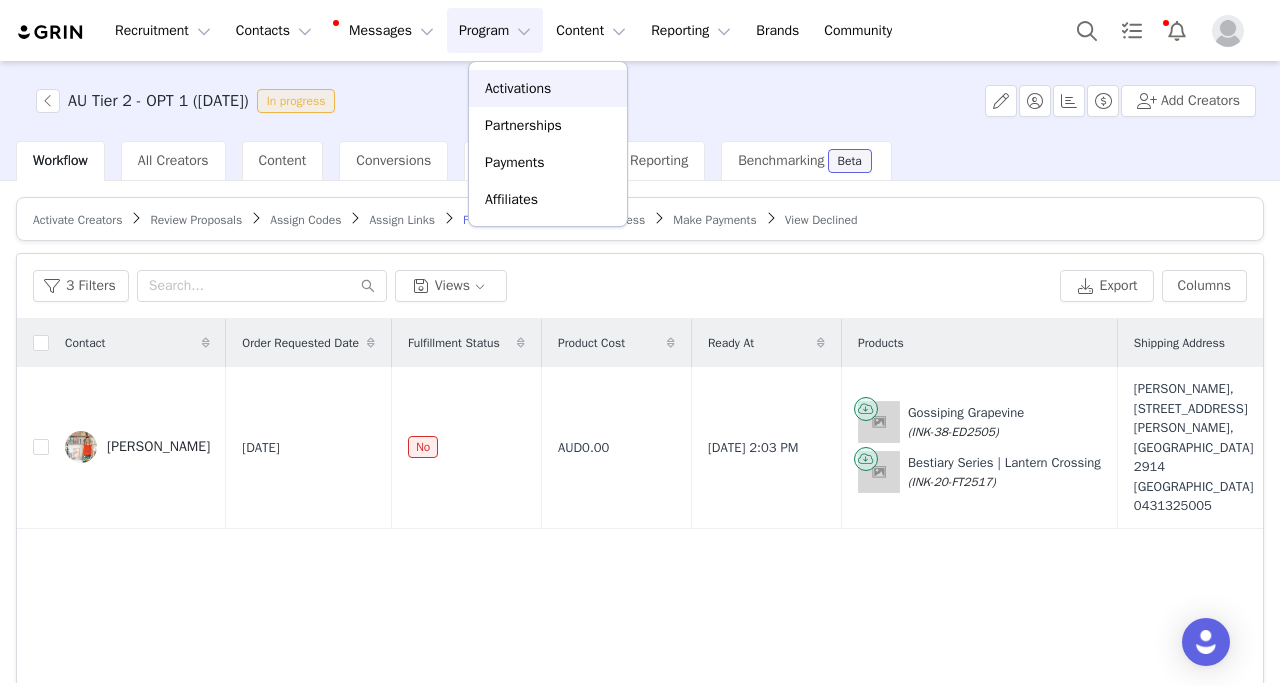 click on "Activations" at bounding box center (518, 88) 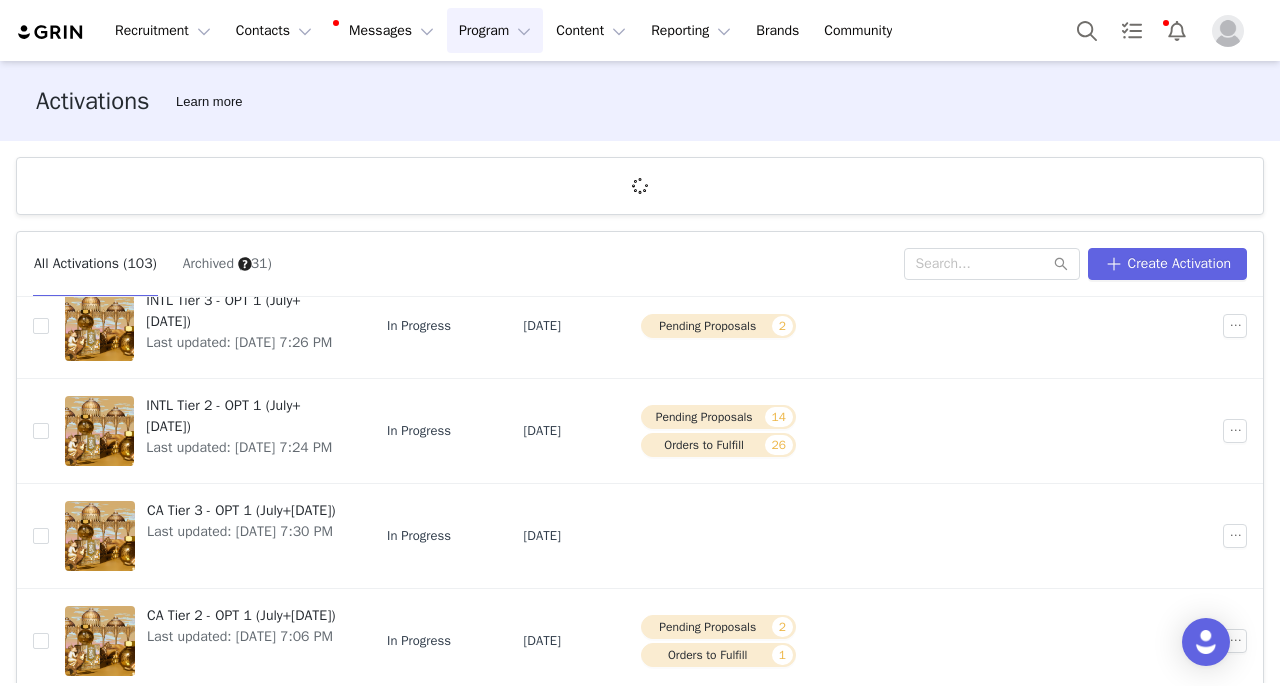 scroll, scrollTop: 713, scrollLeft: 0, axis: vertical 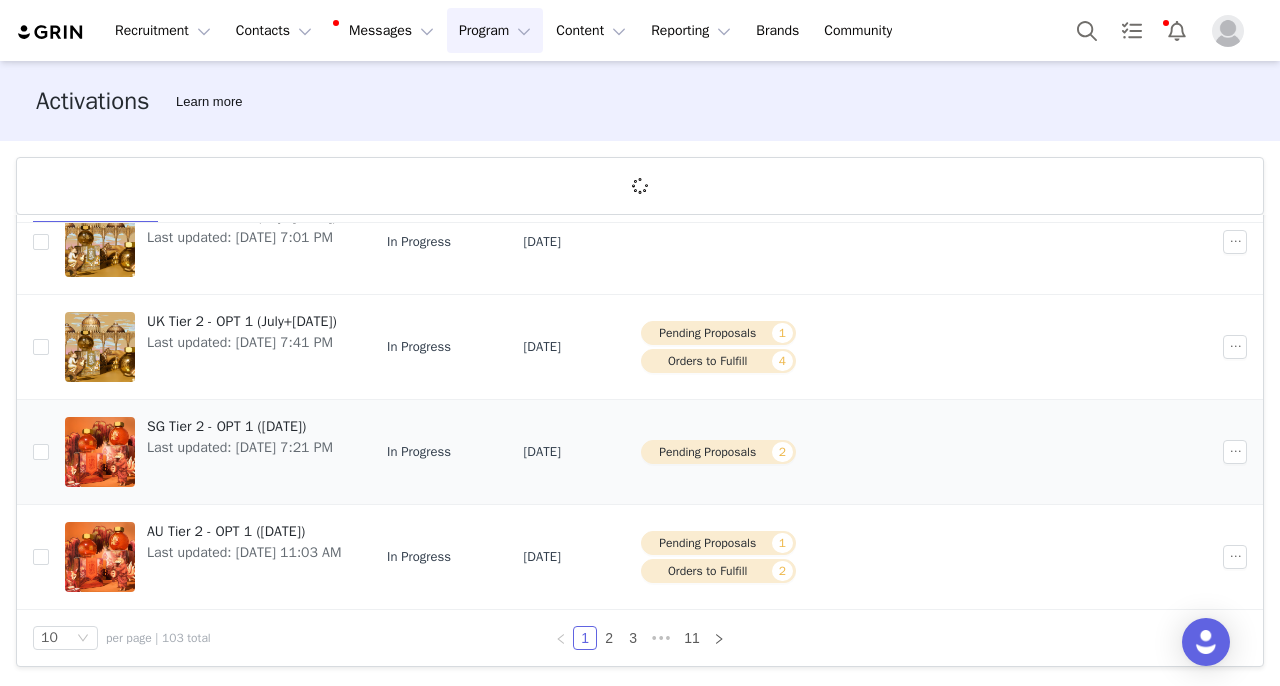 click on "SG Tier 2 - OPT 1 ([DATE])" at bounding box center [240, 426] 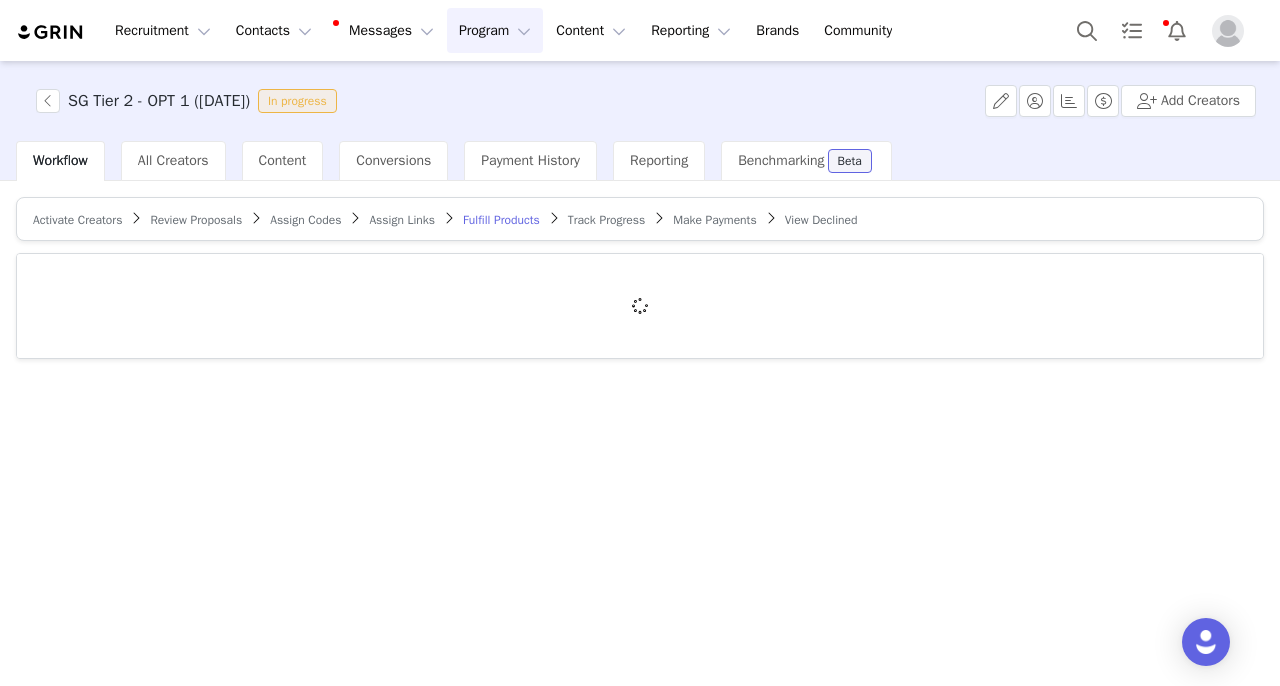 click on "Review Proposals" at bounding box center (196, 220) 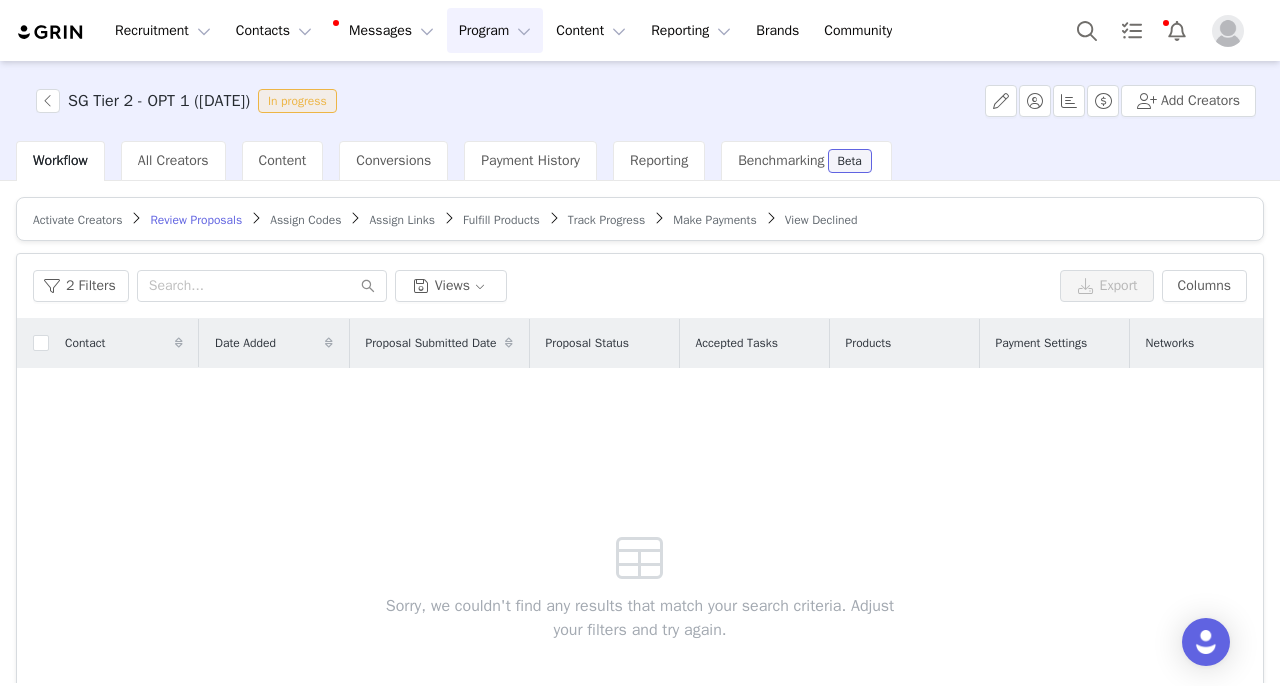 click on "Fulfill Products" at bounding box center [501, 220] 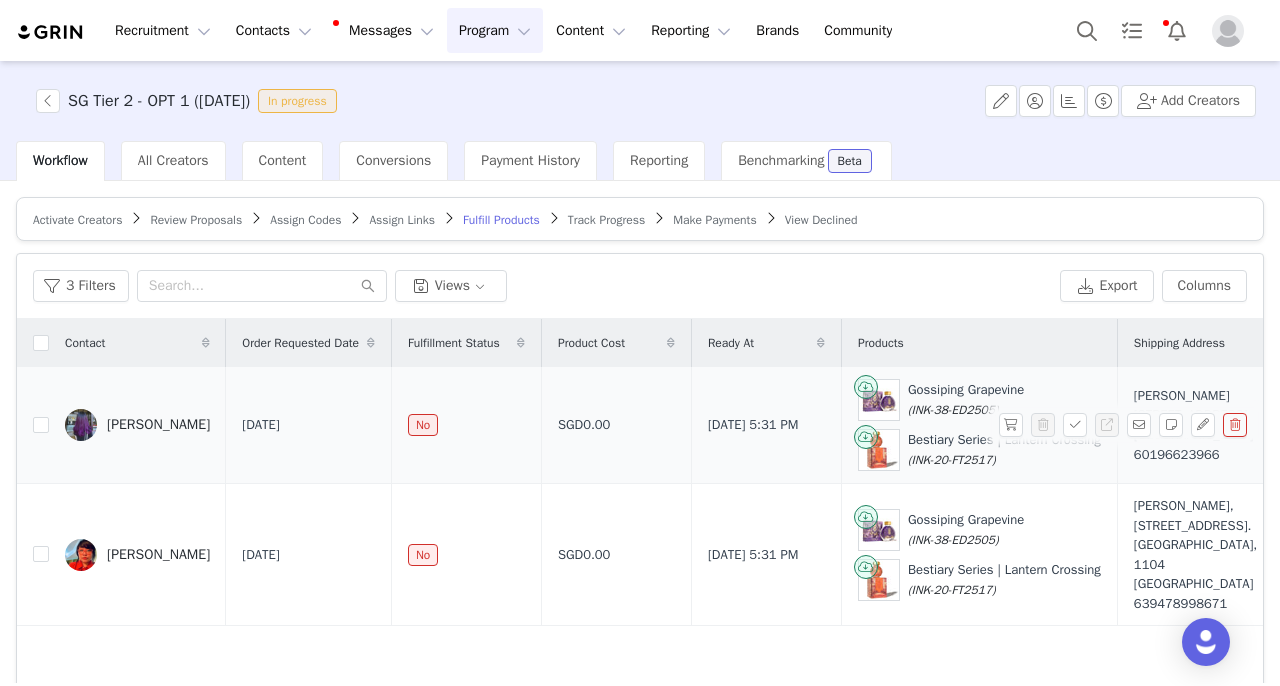 scroll, scrollTop: 186, scrollLeft: 0, axis: vertical 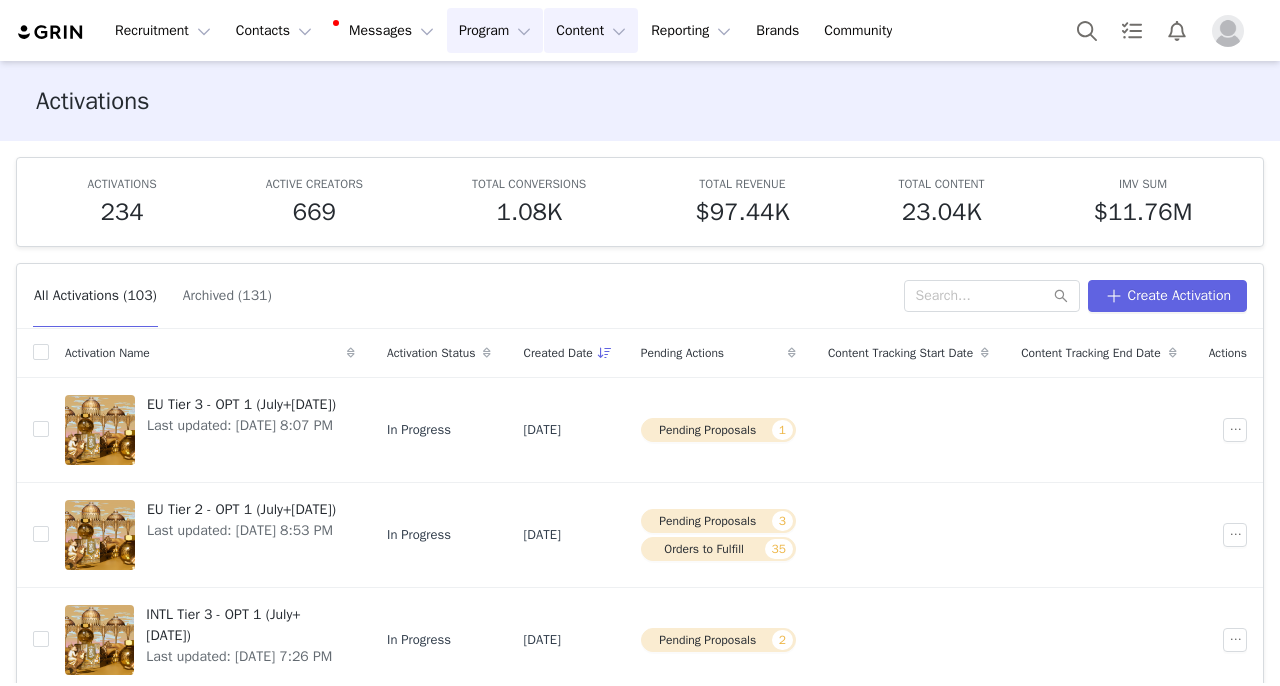 click on "Content Content" at bounding box center [591, 30] 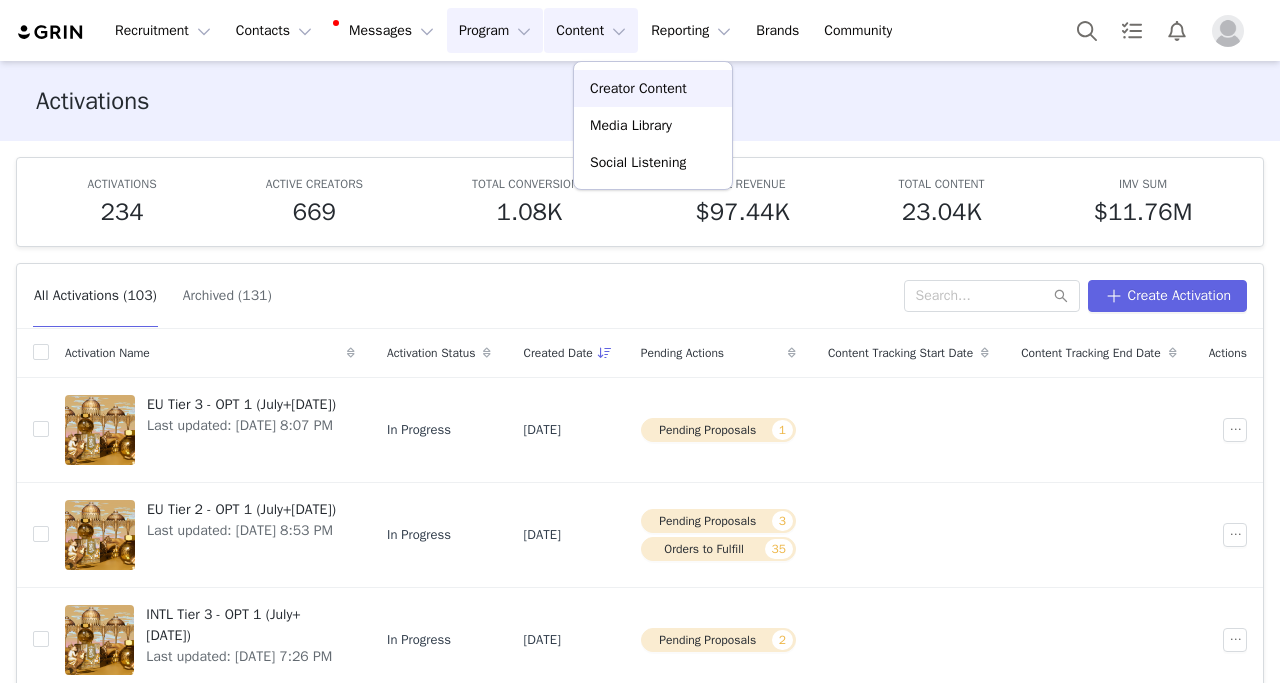 click on "Creator Content" at bounding box center (638, 88) 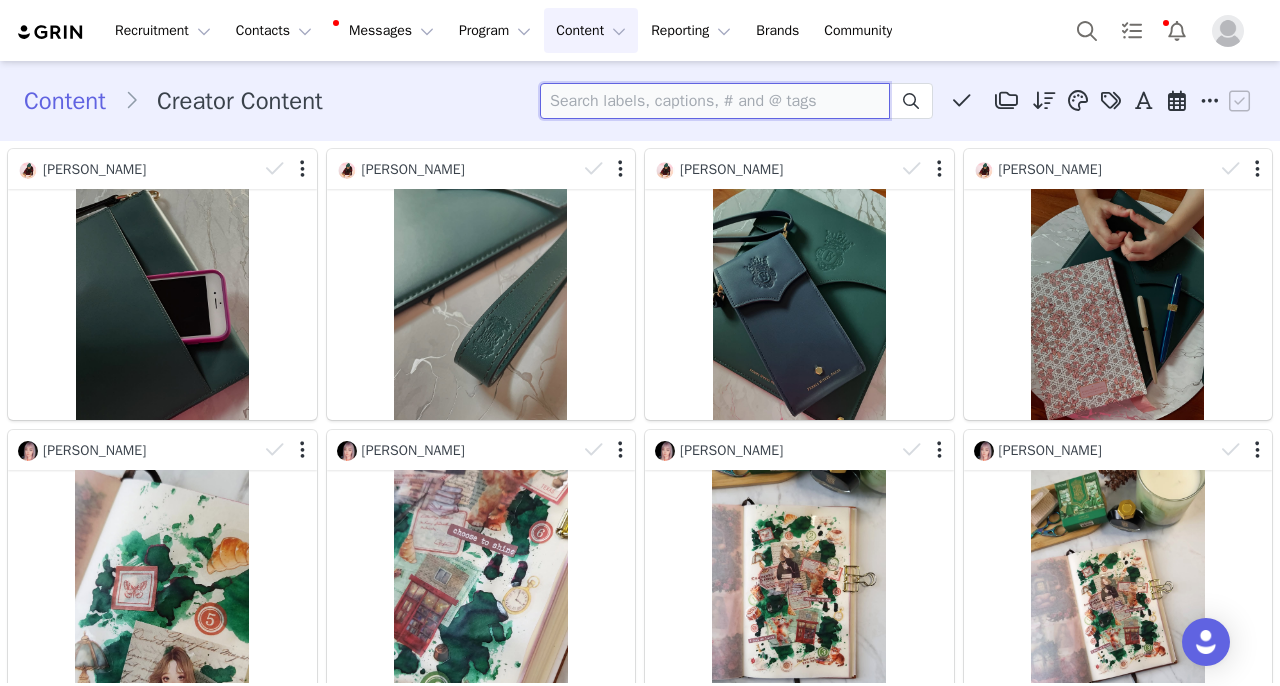 click at bounding box center (715, 101) 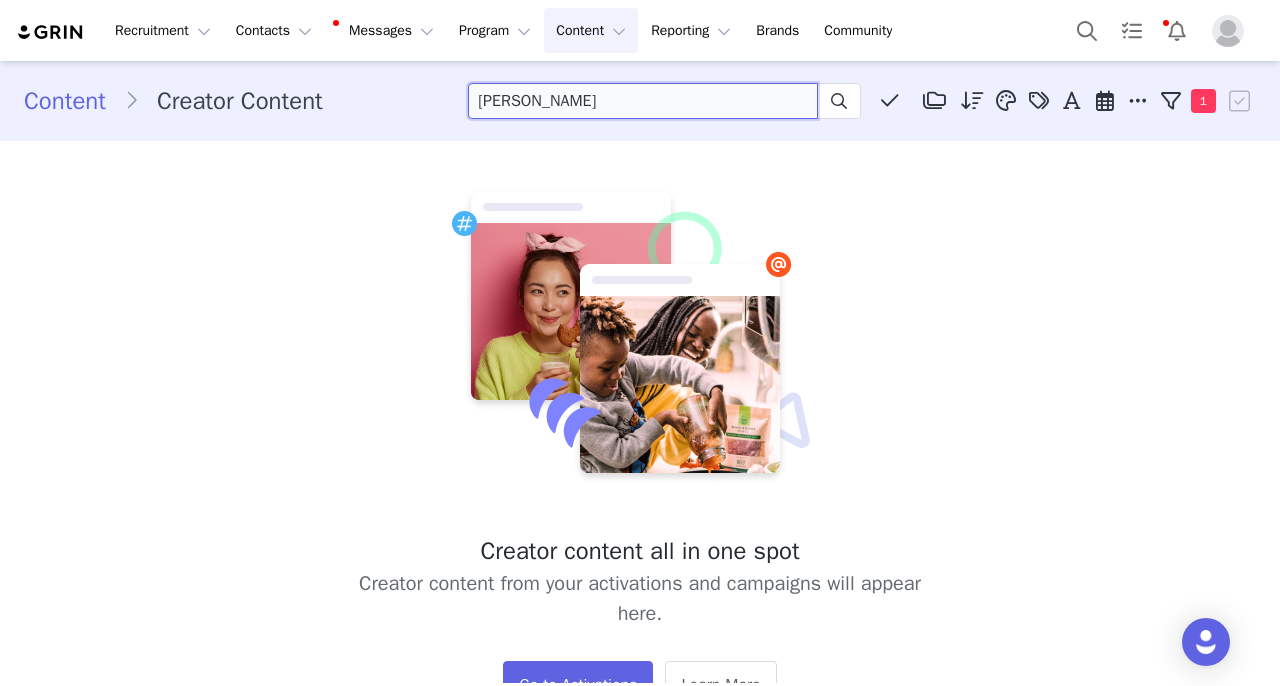 type on "danice" 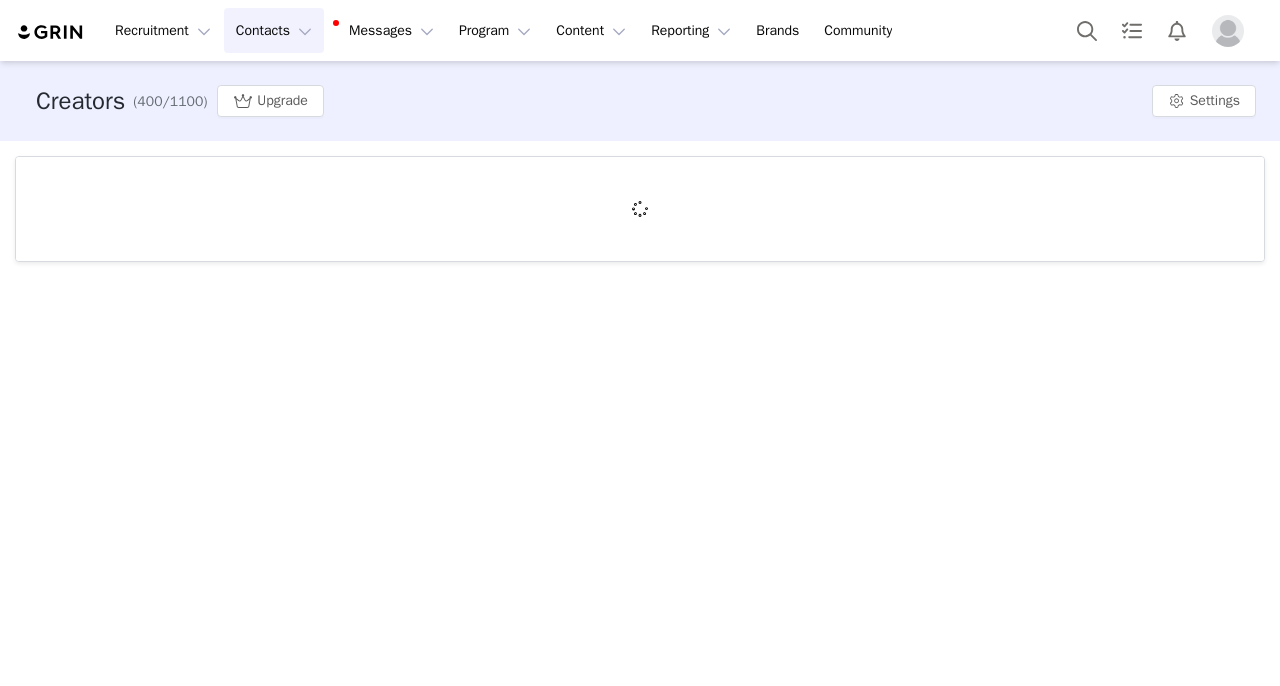 scroll, scrollTop: 0, scrollLeft: 0, axis: both 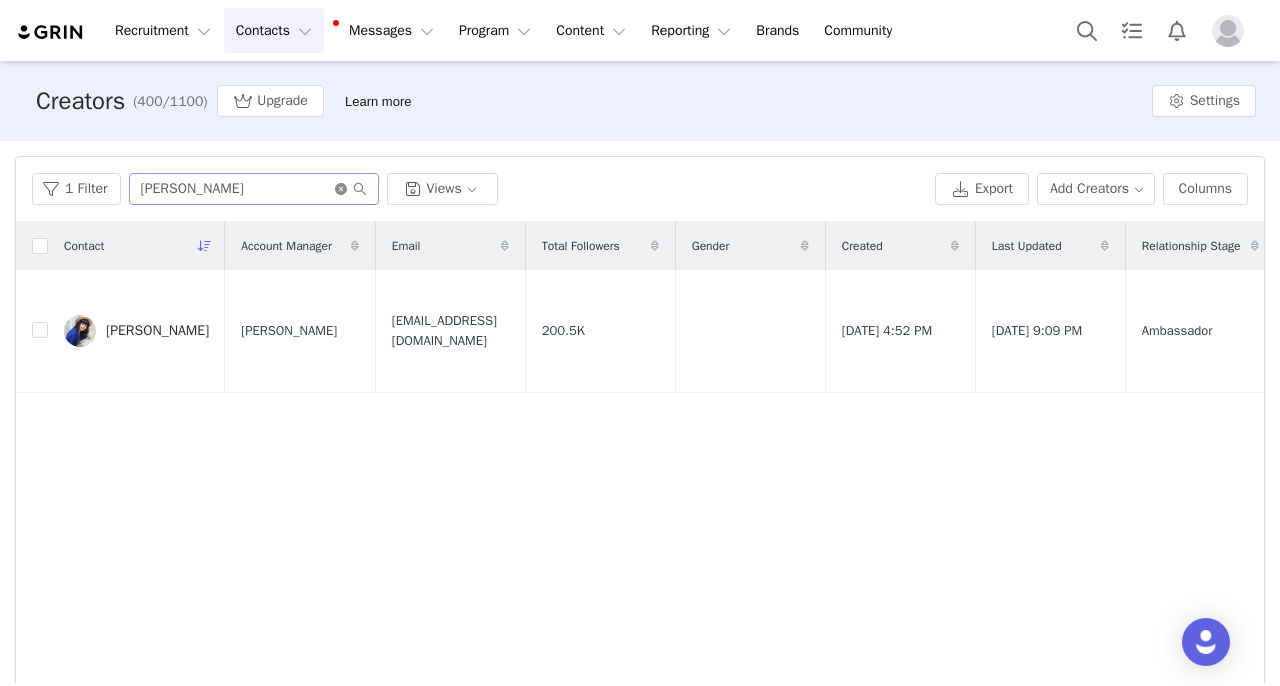 click 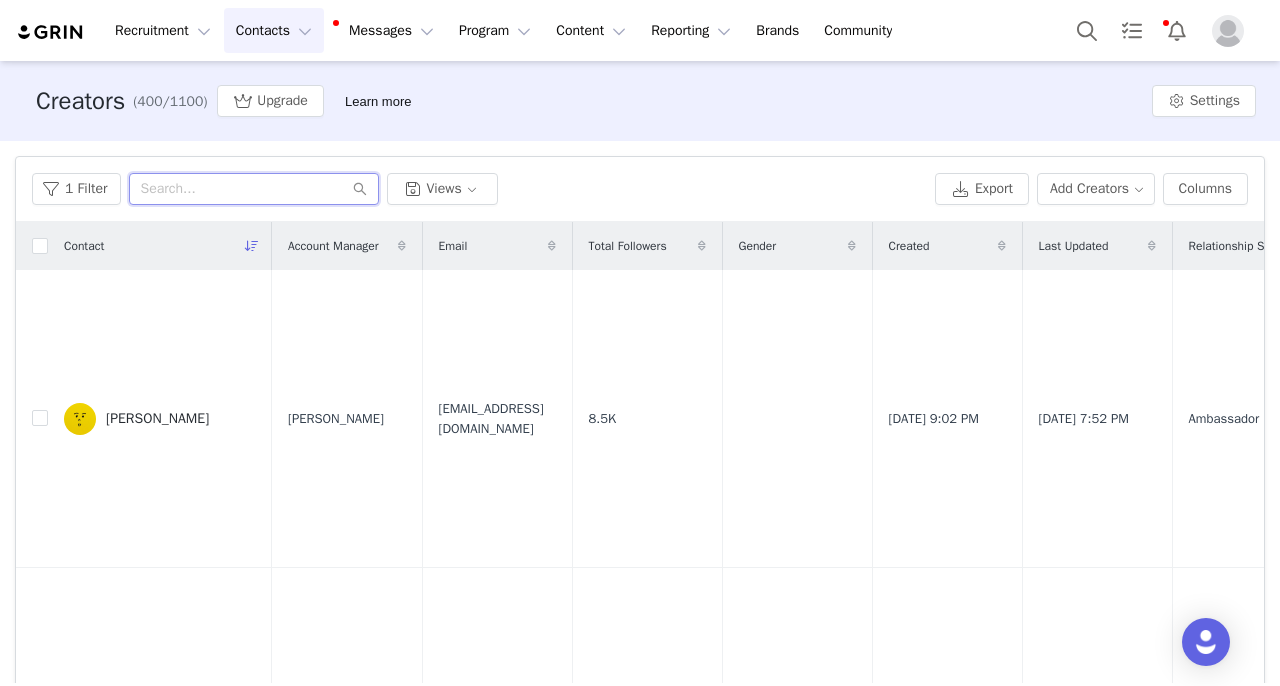 click at bounding box center [254, 189] 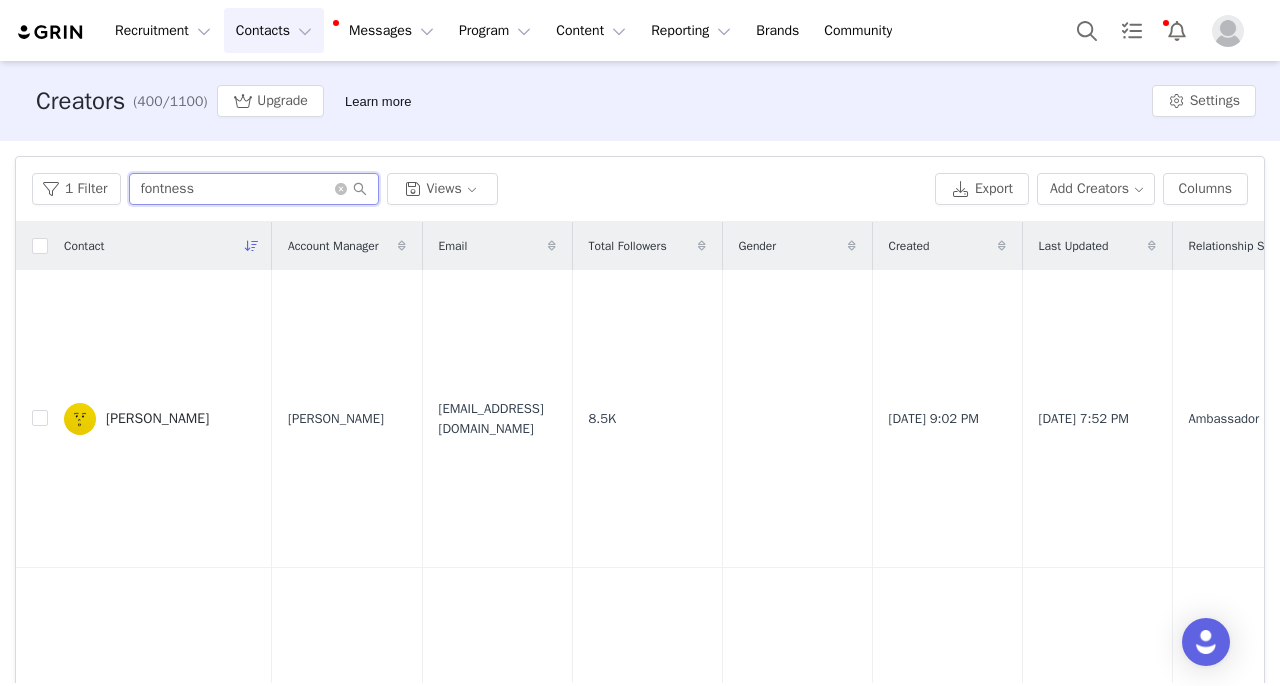 type on "fontness" 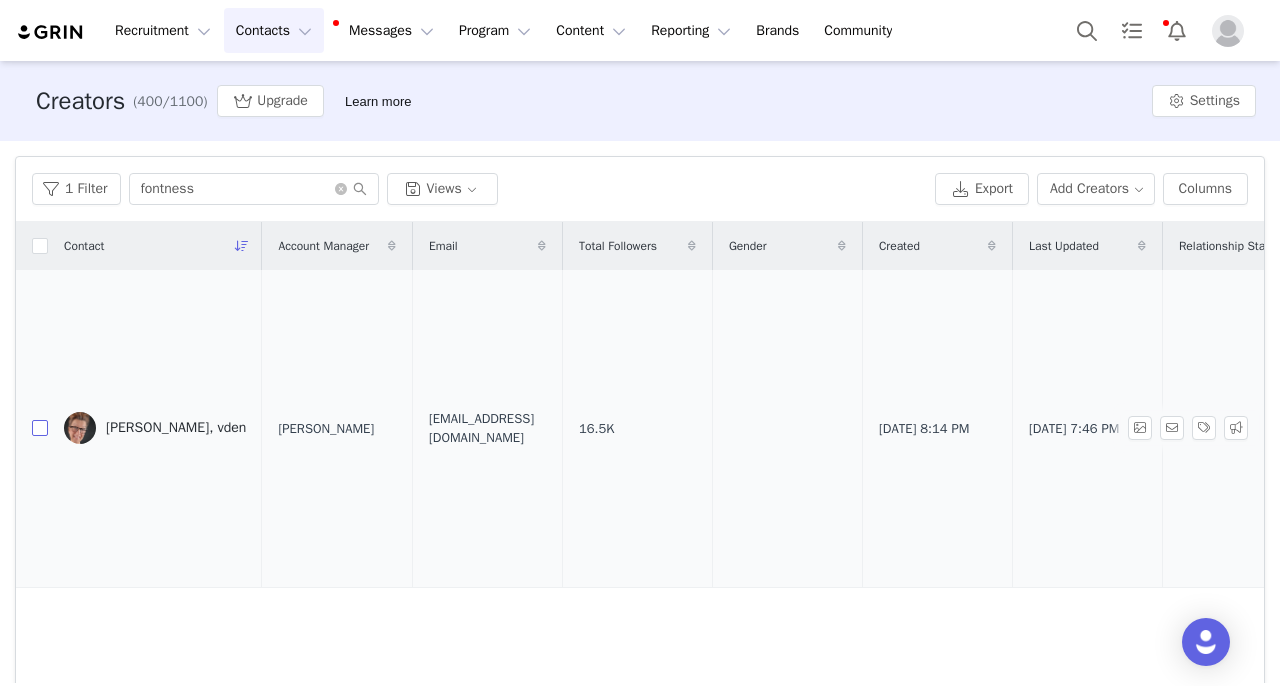 click at bounding box center (40, 428) 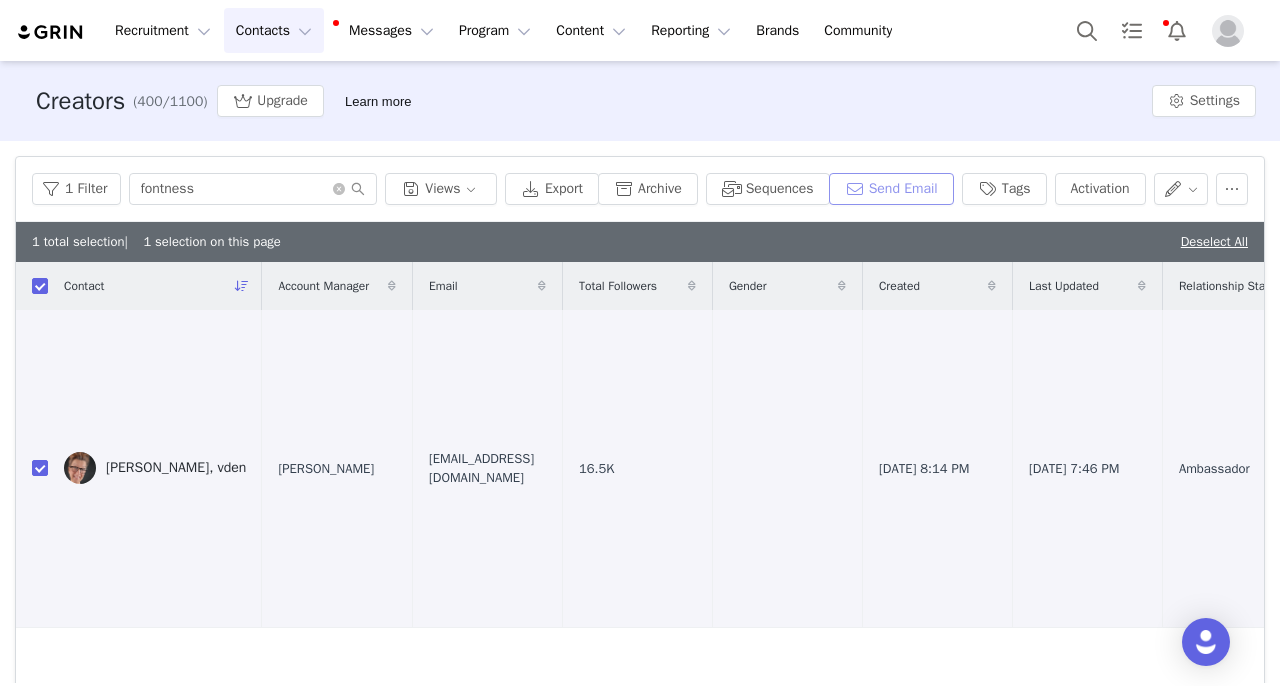 click on "Send Email" at bounding box center [891, 189] 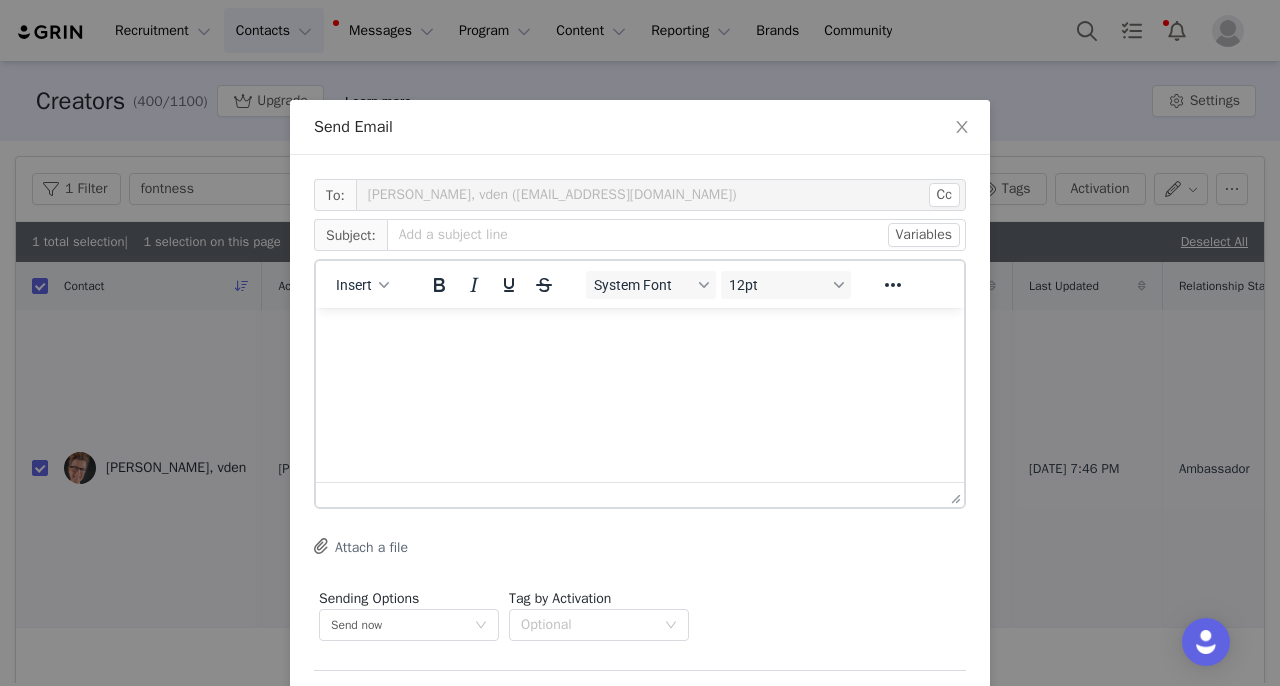 scroll, scrollTop: 0, scrollLeft: 0, axis: both 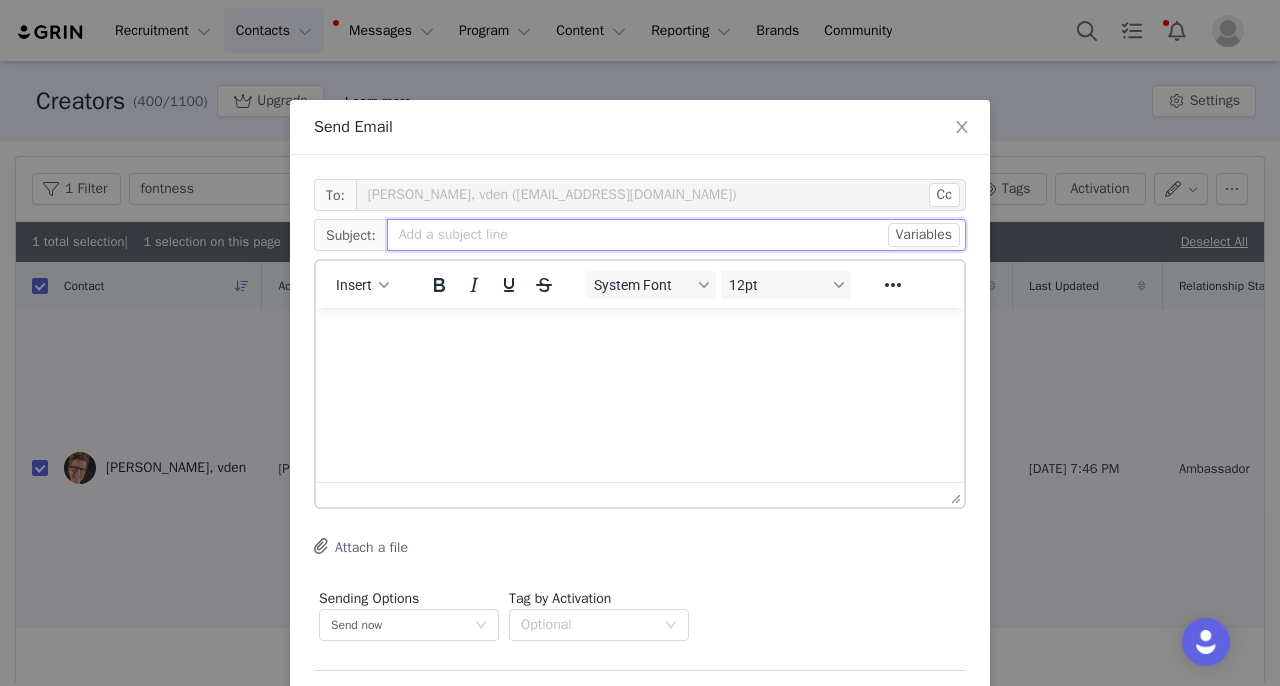 click at bounding box center [676, 235] 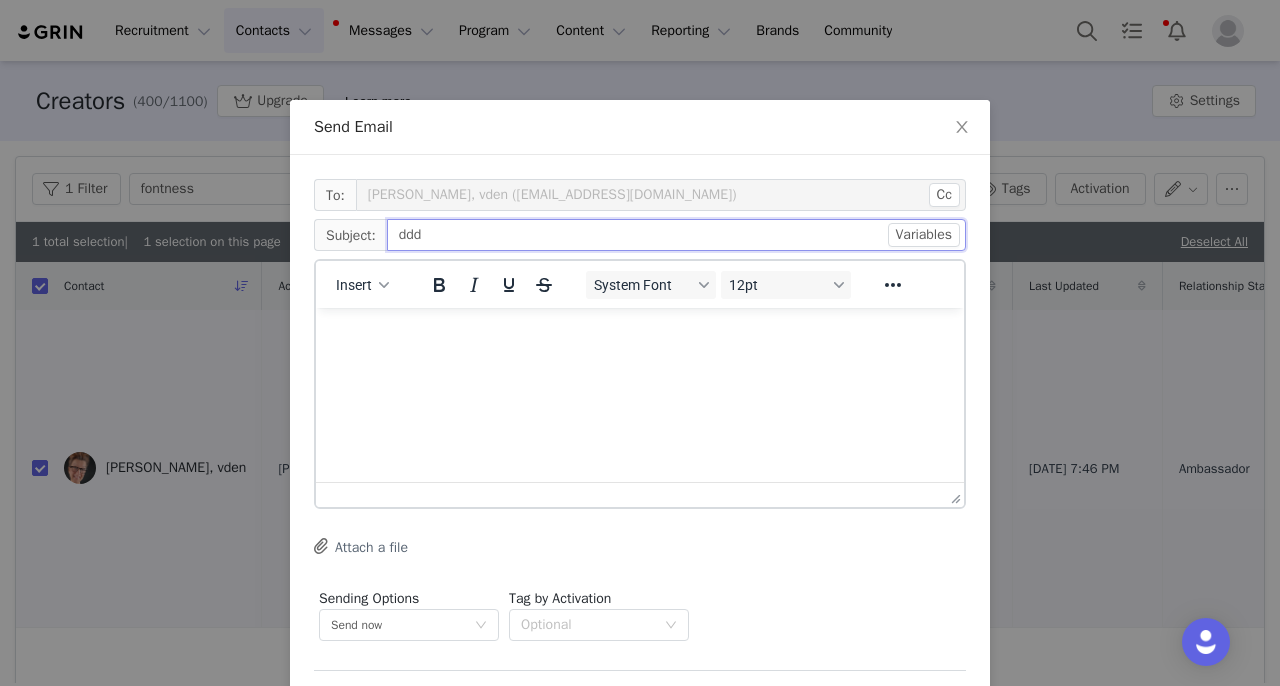 type on "ddd" 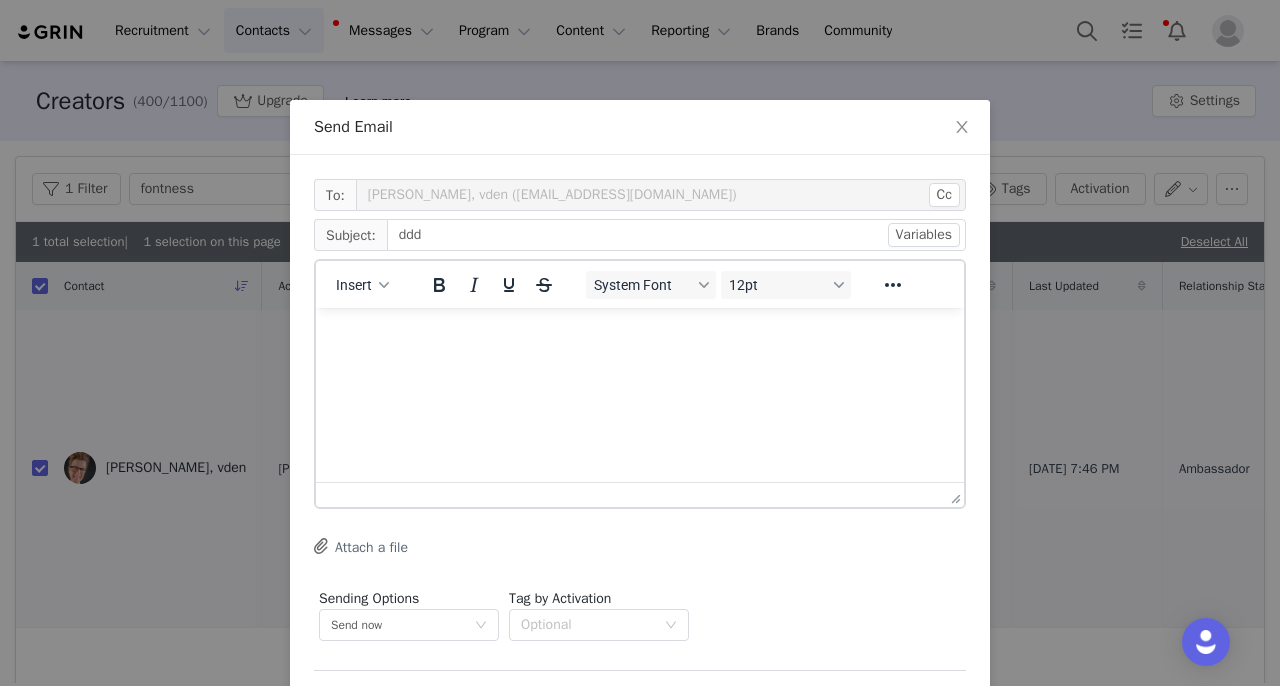 drag, startPoint x: 178, startPoint y: 164, endPoint x: 492, endPoint y: 516, distance: 471.69907 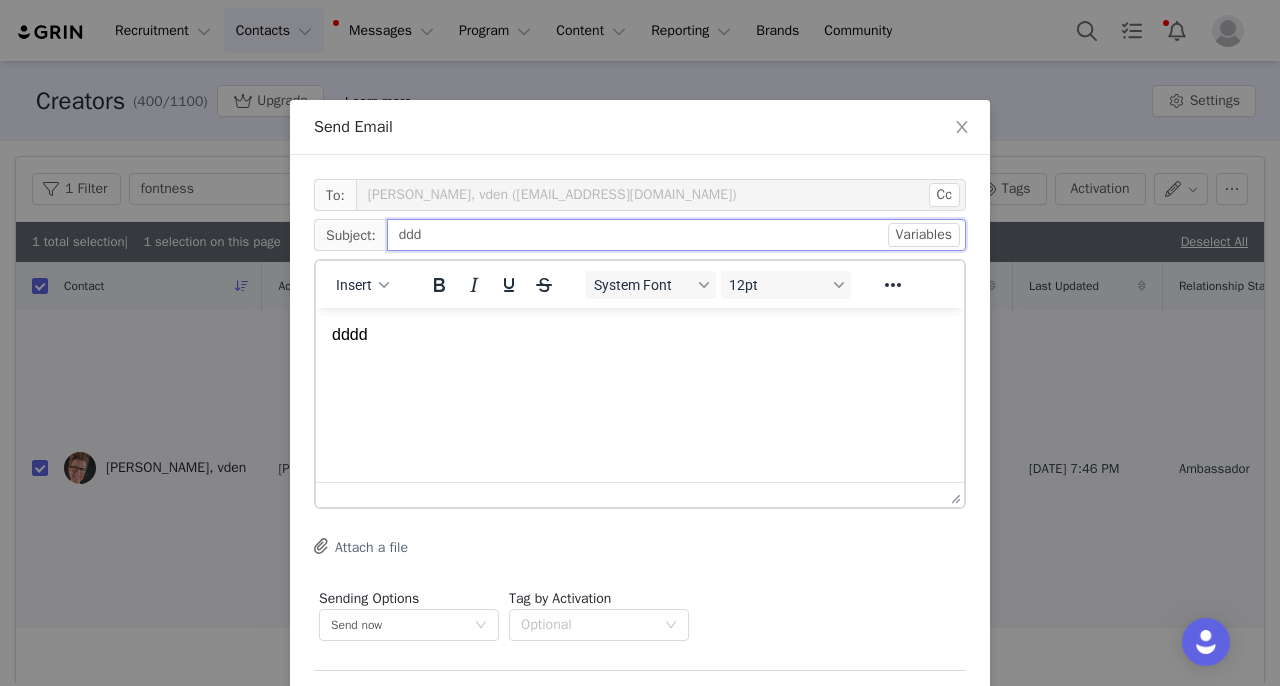click on "ddd" at bounding box center (676, 235) 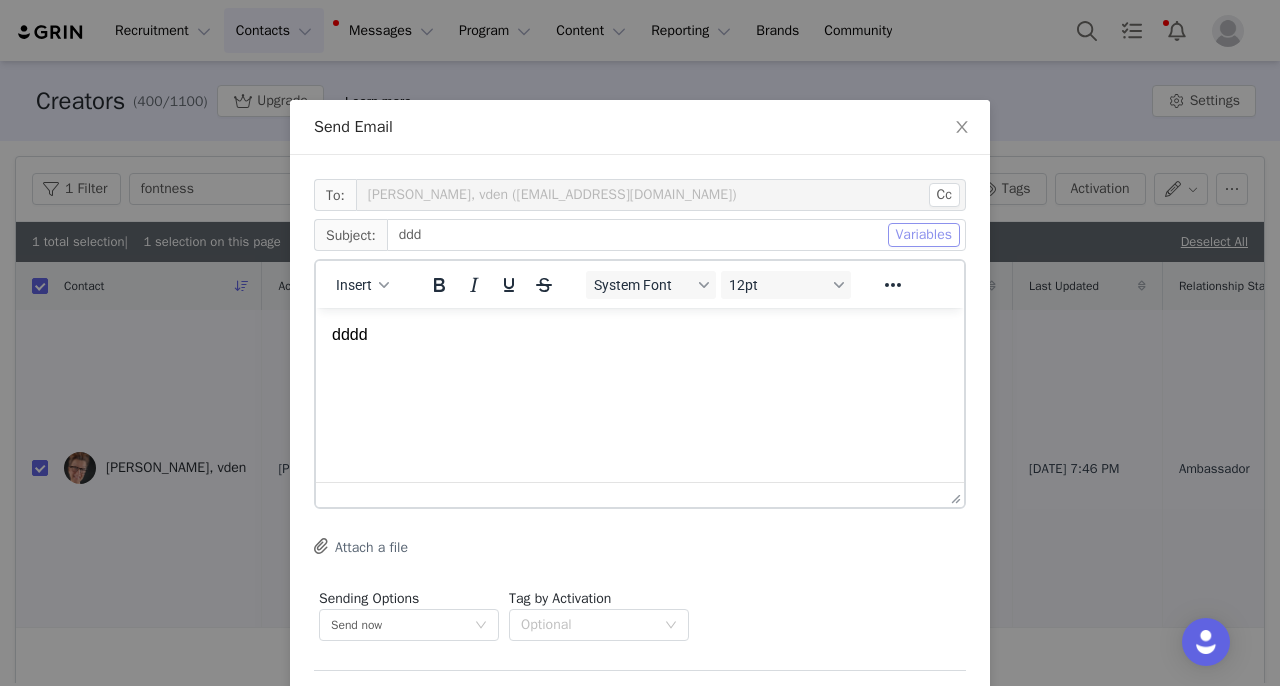 click on "Variables" at bounding box center (924, 235) 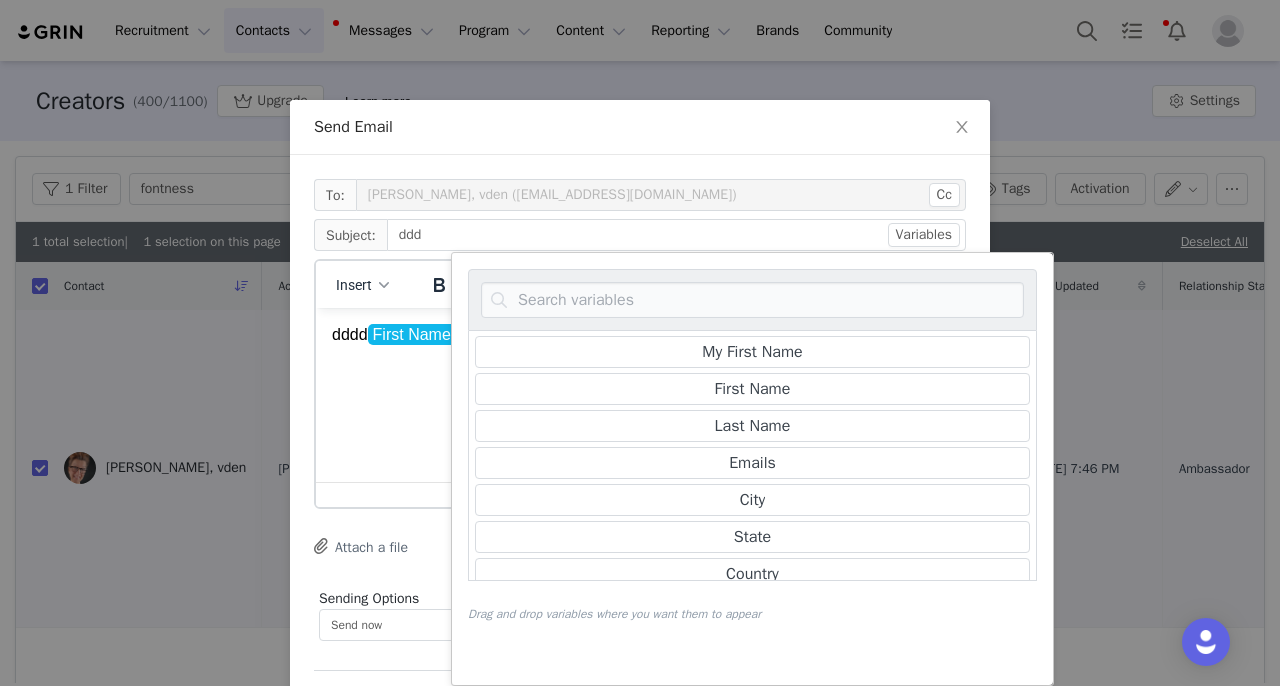 click on "Send Email" at bounding box center [640, 127] 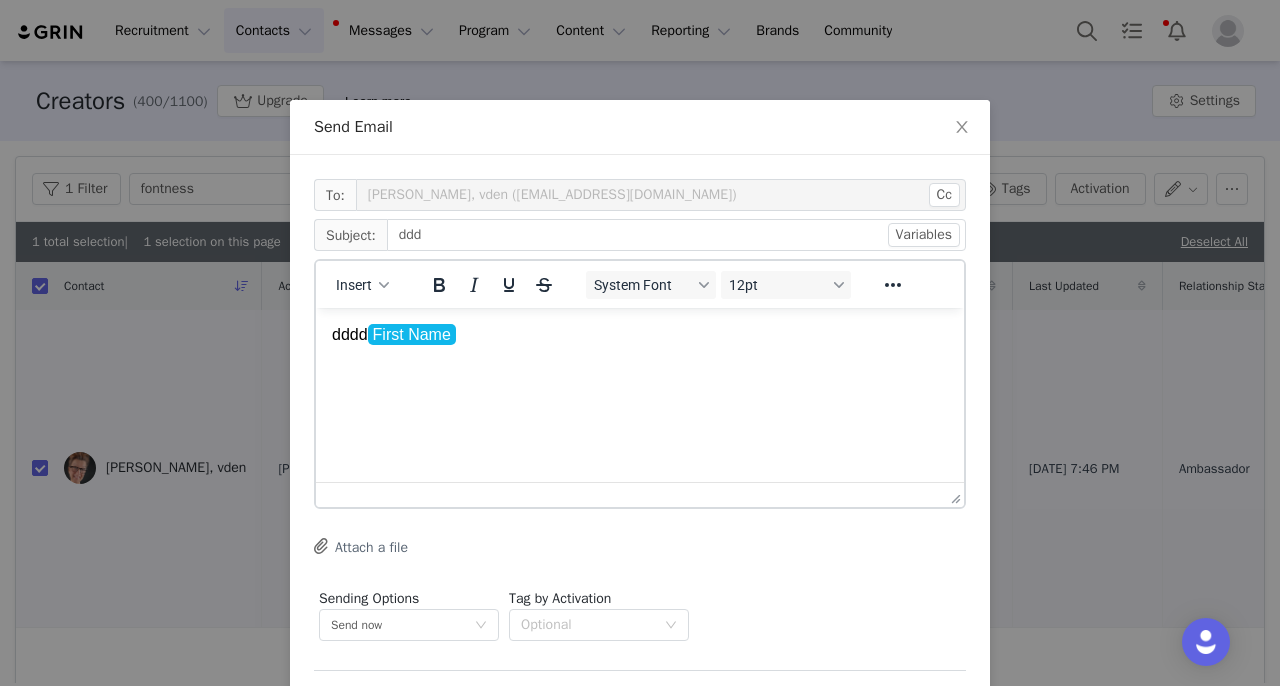 scroll, scrollTop: 81, scrollLeft: 0, axis: vertical 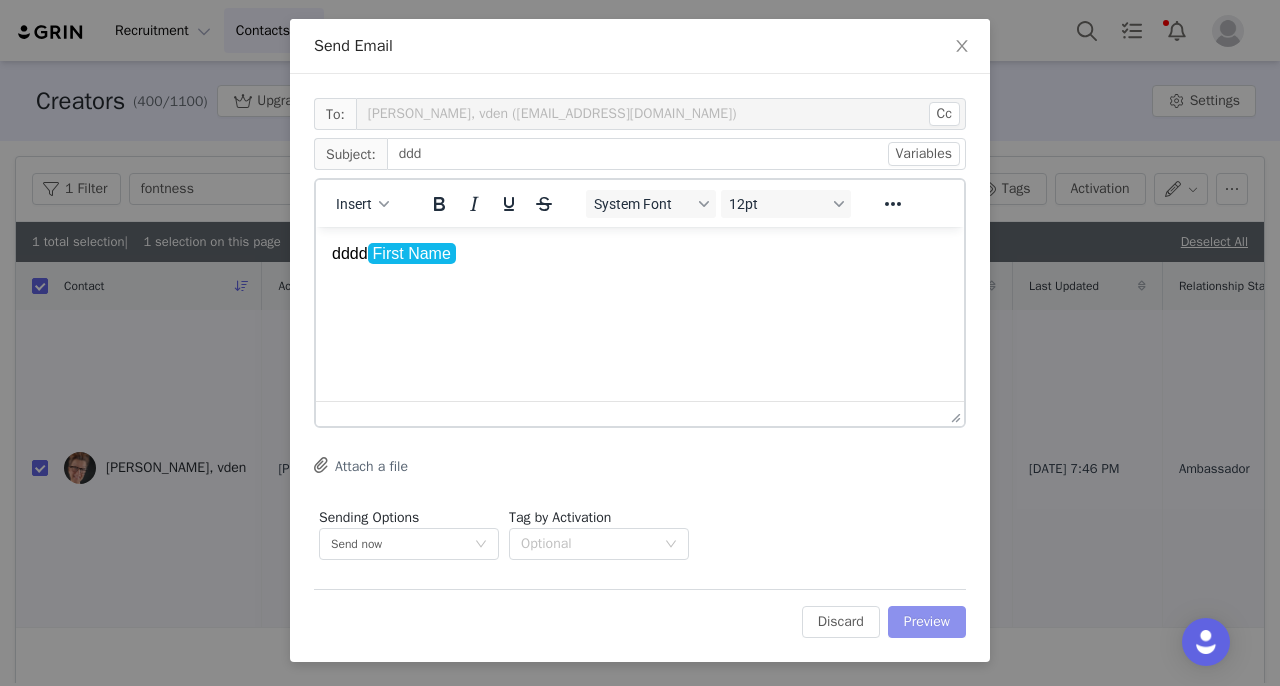 click on "Preview" at bounding box center [927, 622] 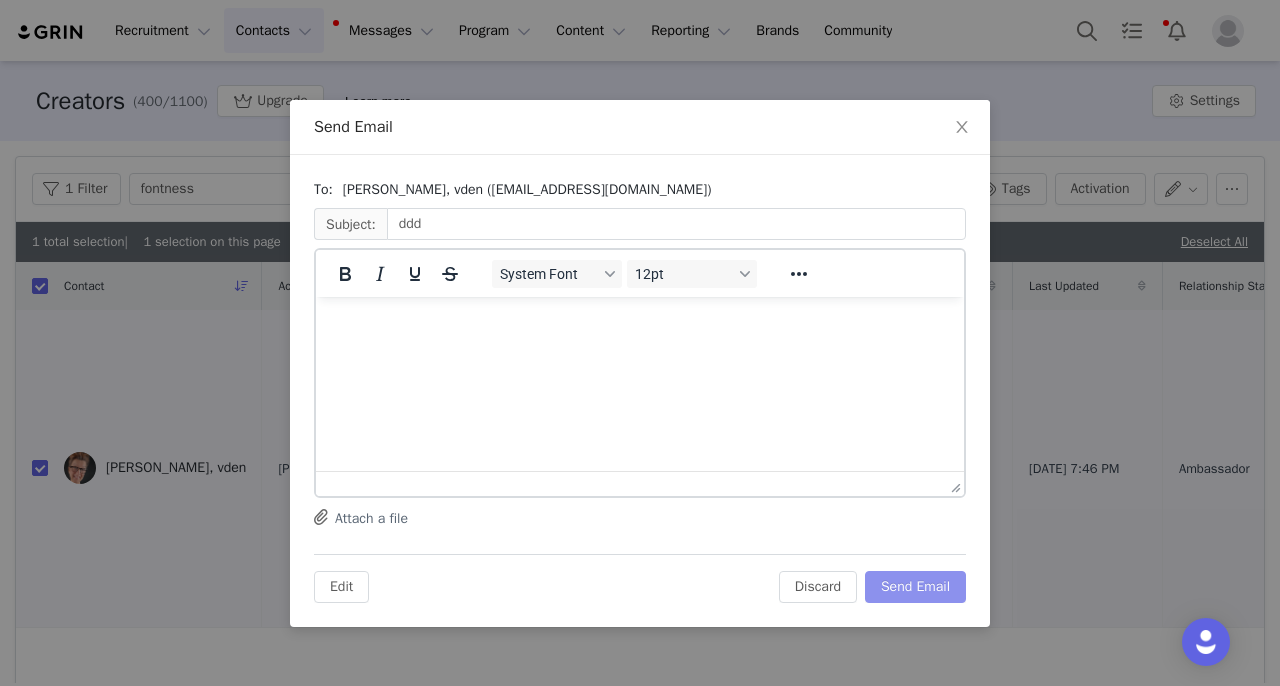 scroll, scrollTop: 0, scrollLeft: 0, axis: both 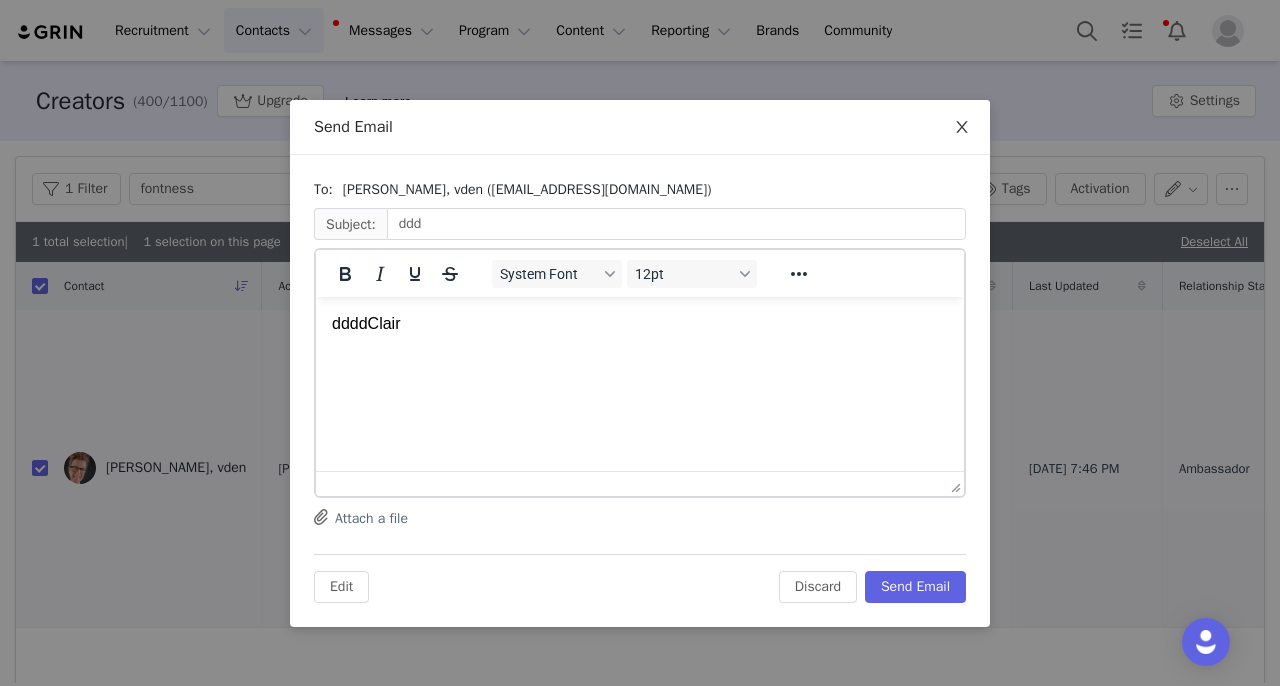 click 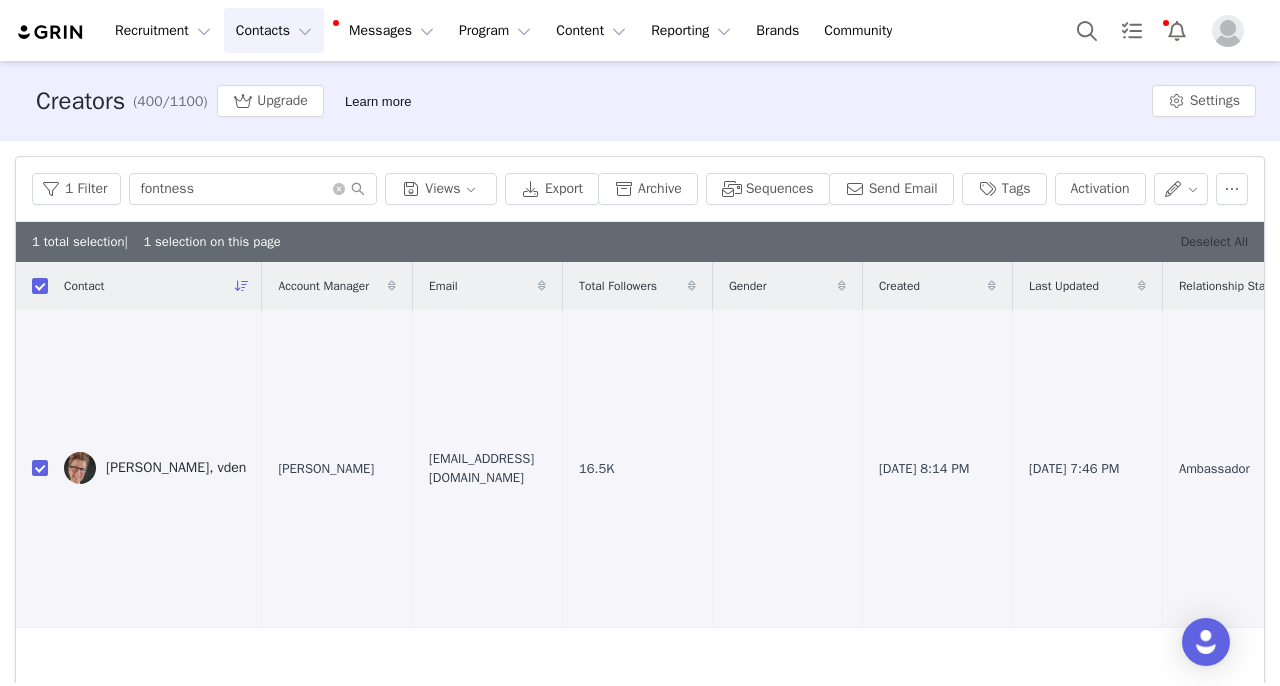 click on "Deselect All" at bounding box center (1214, 241) 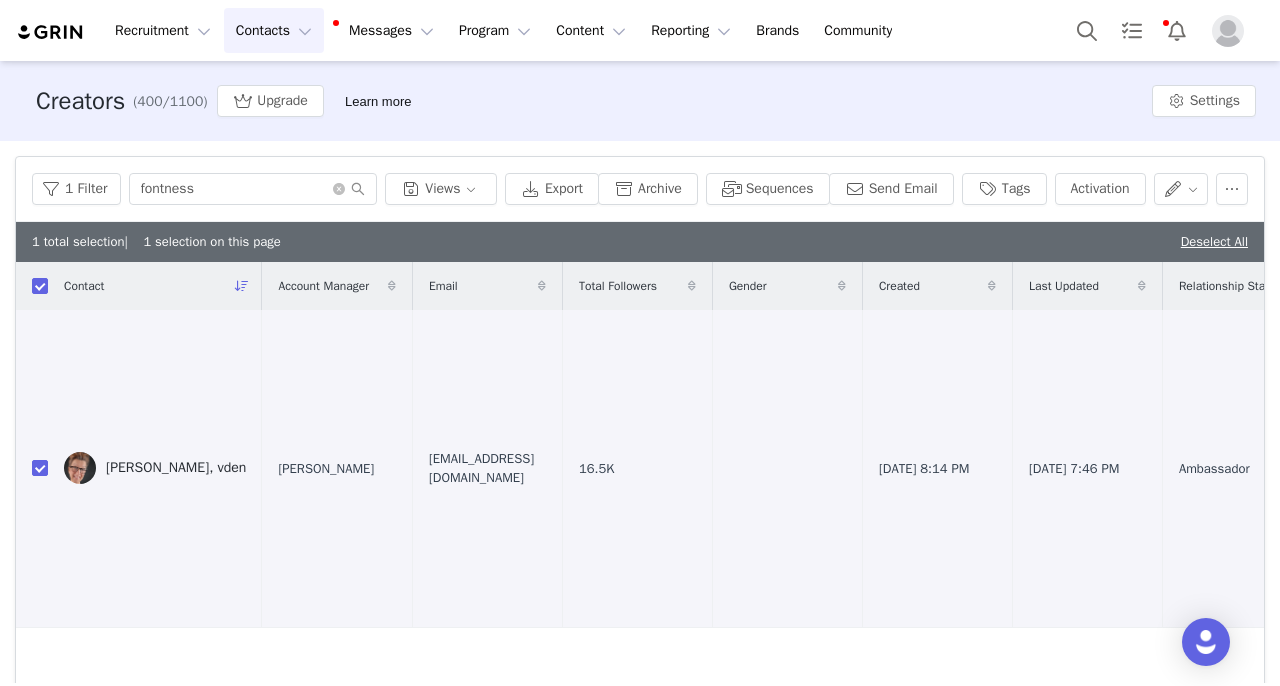 checkbox on "false" 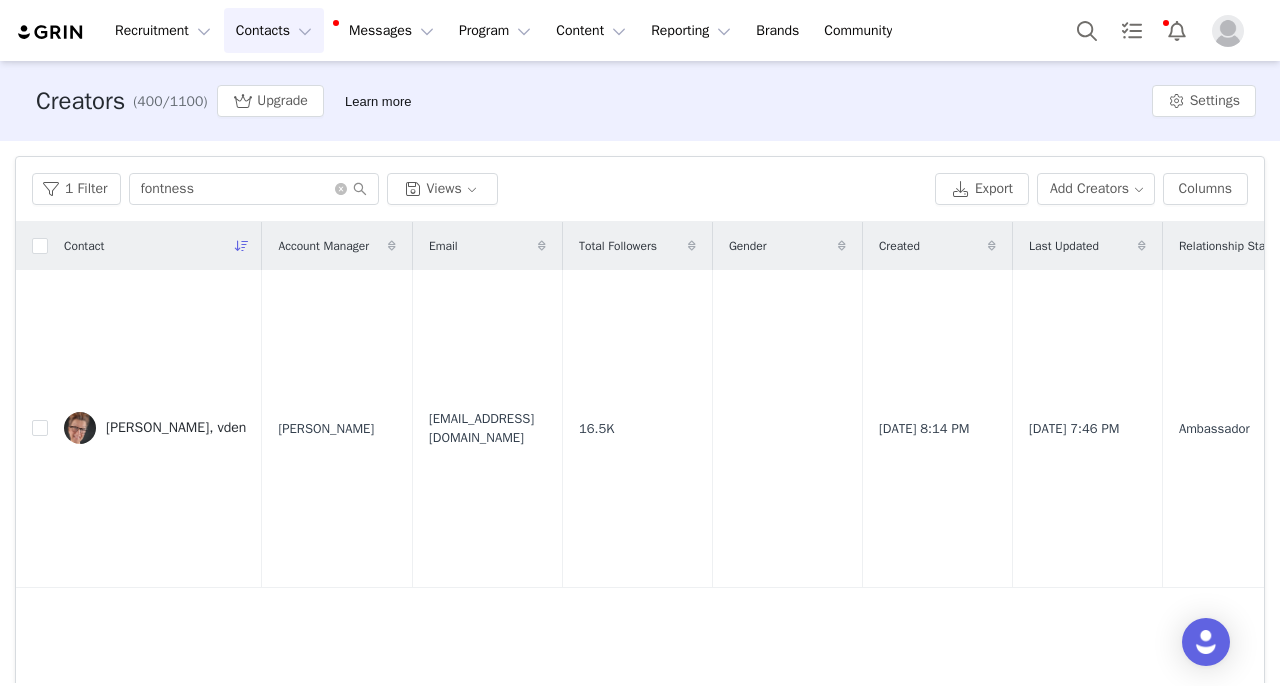 drag, startPoint x: 240, startPoint y: 206, endPoint x: 18, endPoint y: 190, distance: 222.57584 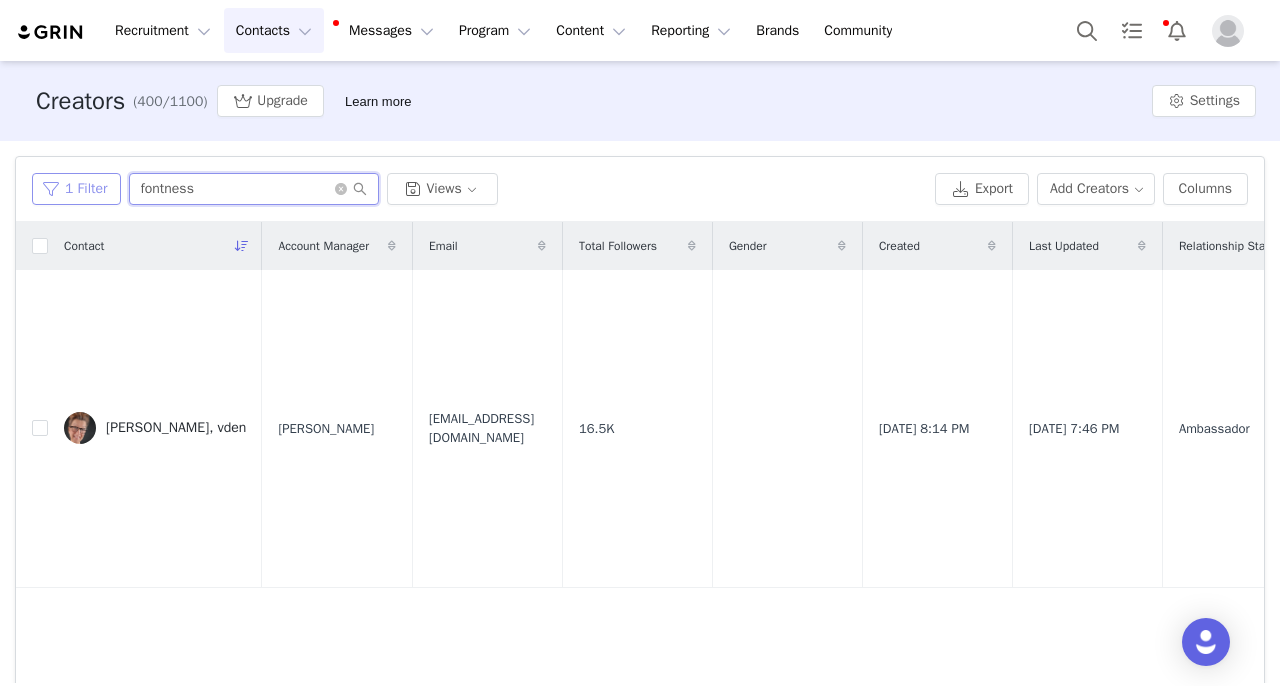 drag, startPoint x: 215, startPoint y: 179, endPoint x: 65, endPoint y: 179, distance: 150 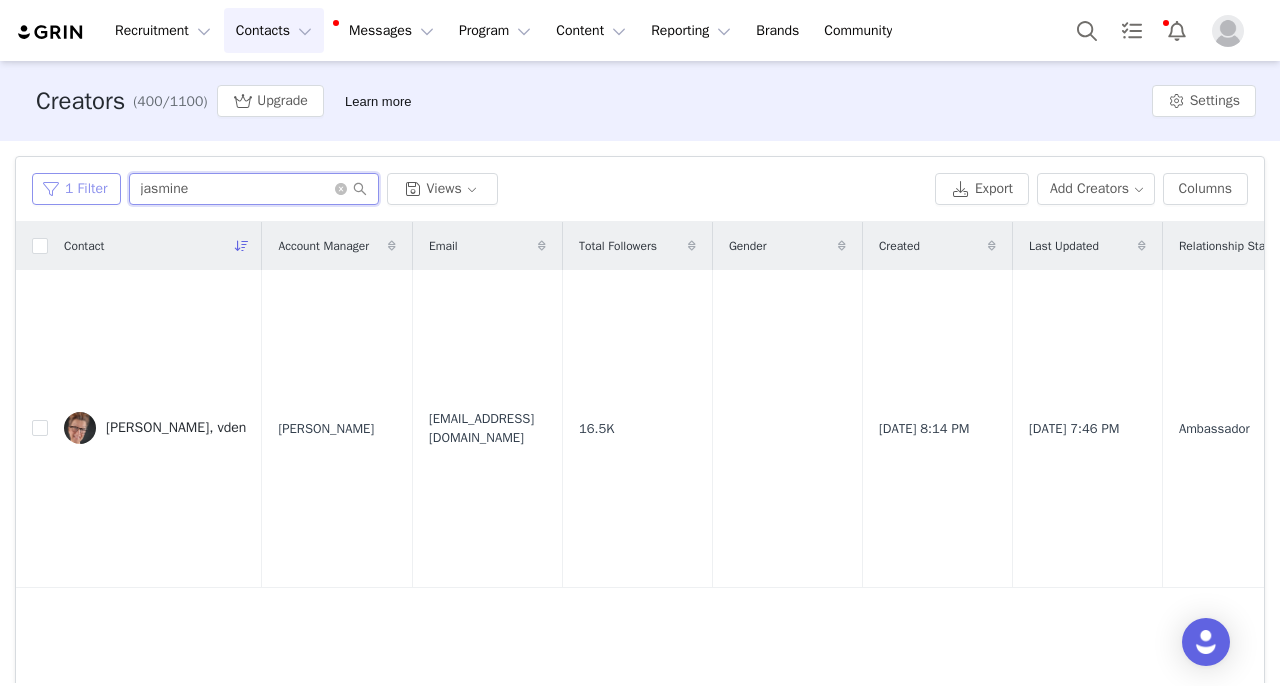 type on "jasmine" 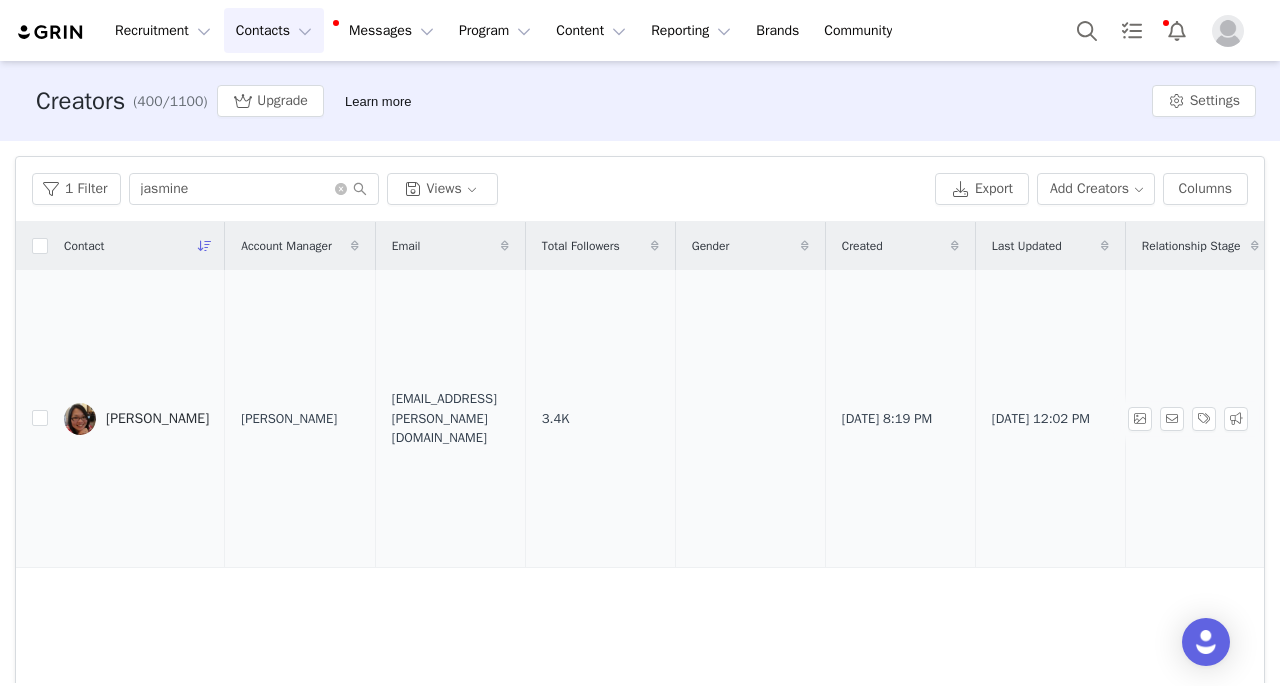 click on "[PERSON_NAME]" at bounding box center (136, 419) 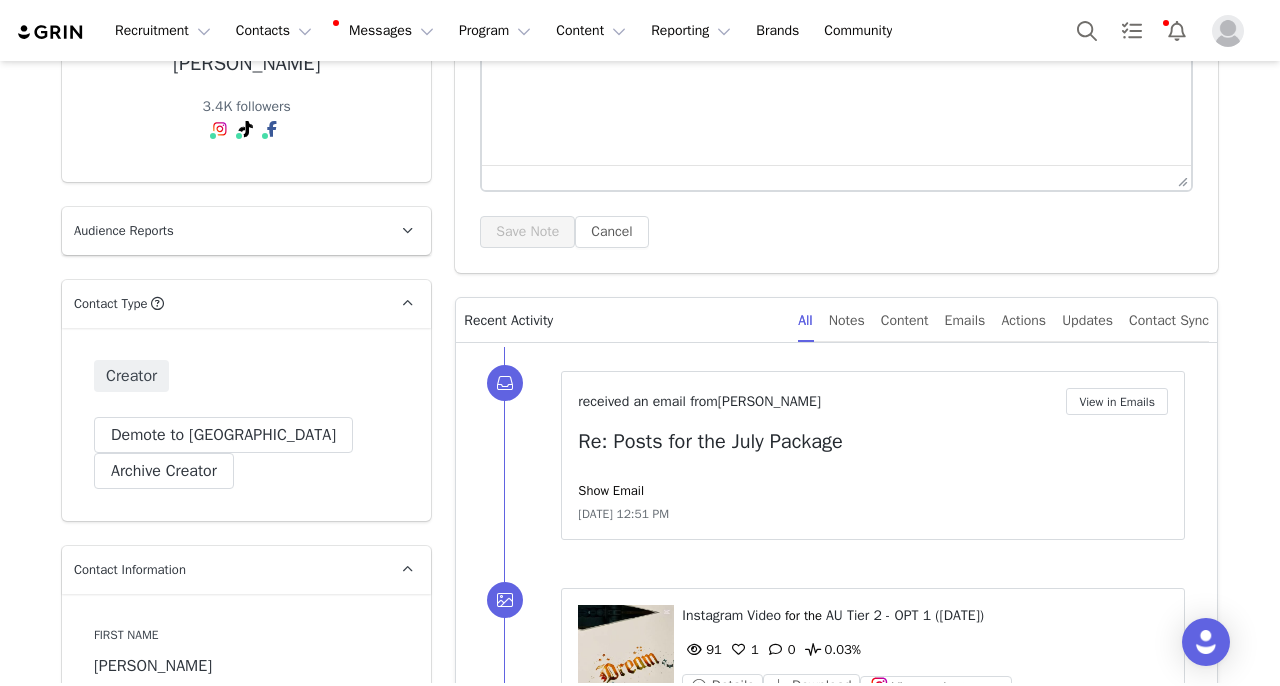 scroll, scrollTop: 0, scrollLeft: 0, axis: both 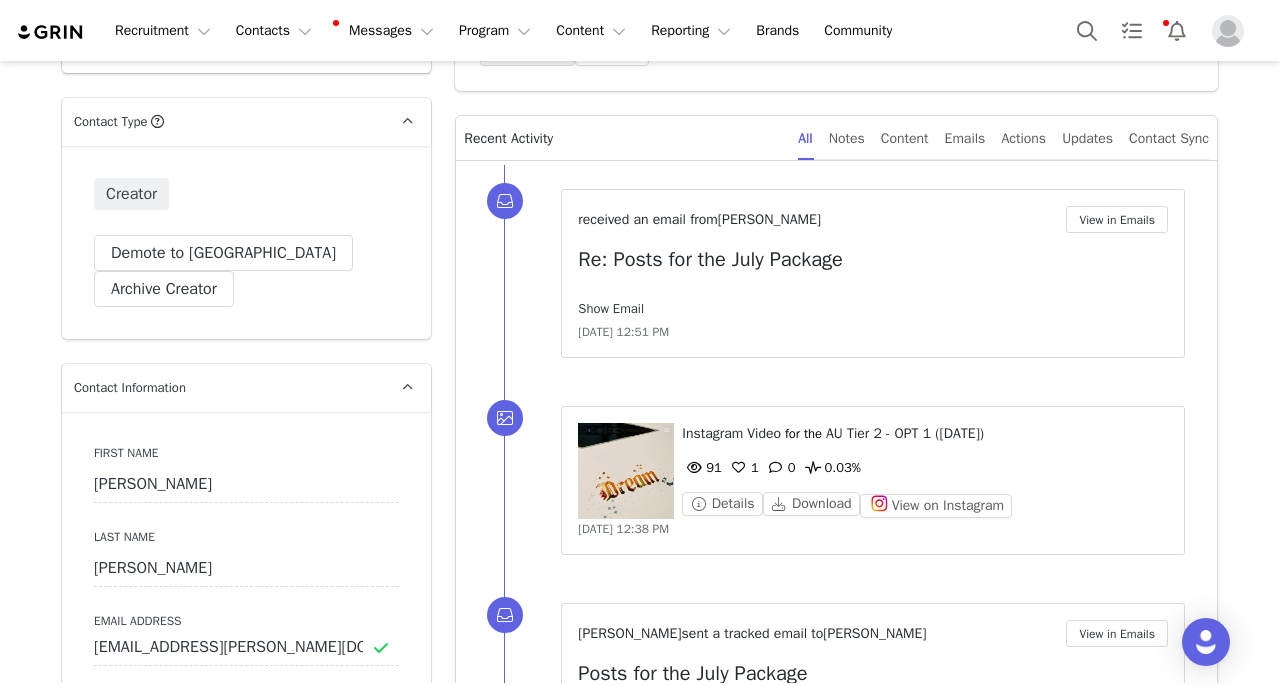 click on "Show Email" at bounding box center [611, 308] 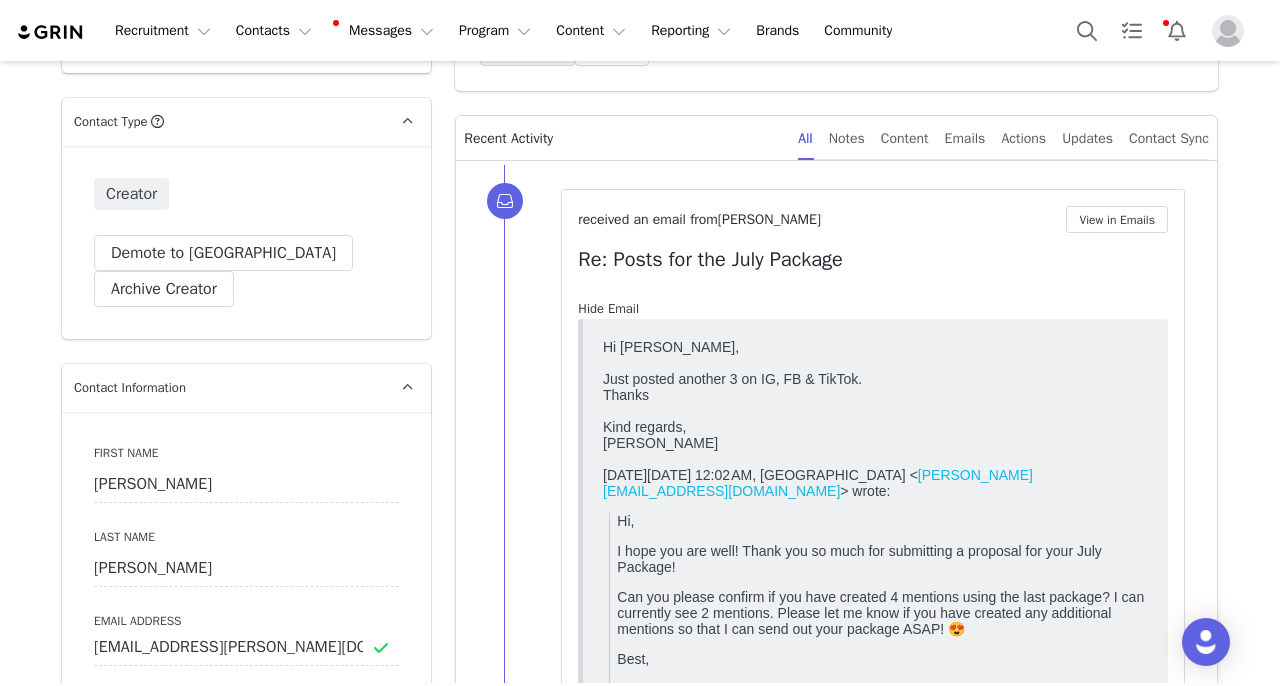 scroll, scrollTop: 0, scrollLeft: 0, axis: both 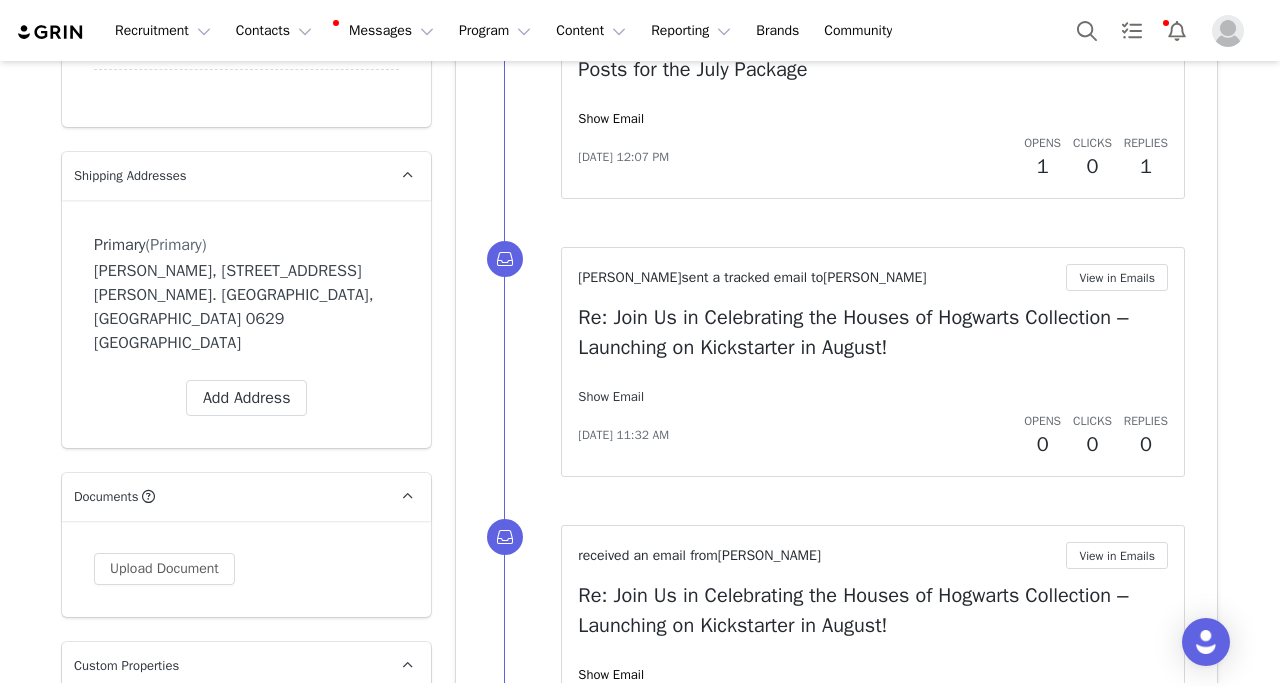 click on "Show Email" at bounding box center [611, 396] 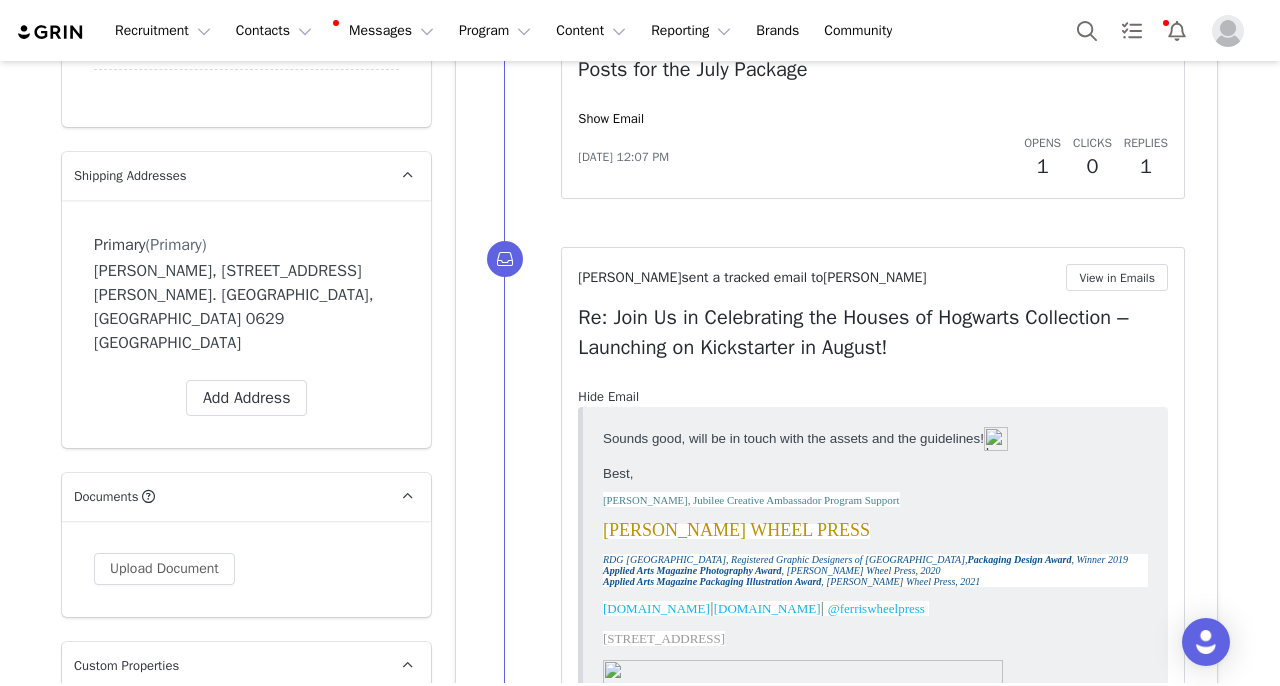 scroll, scrollTop: 0, scrollLeft: 0, axis: both 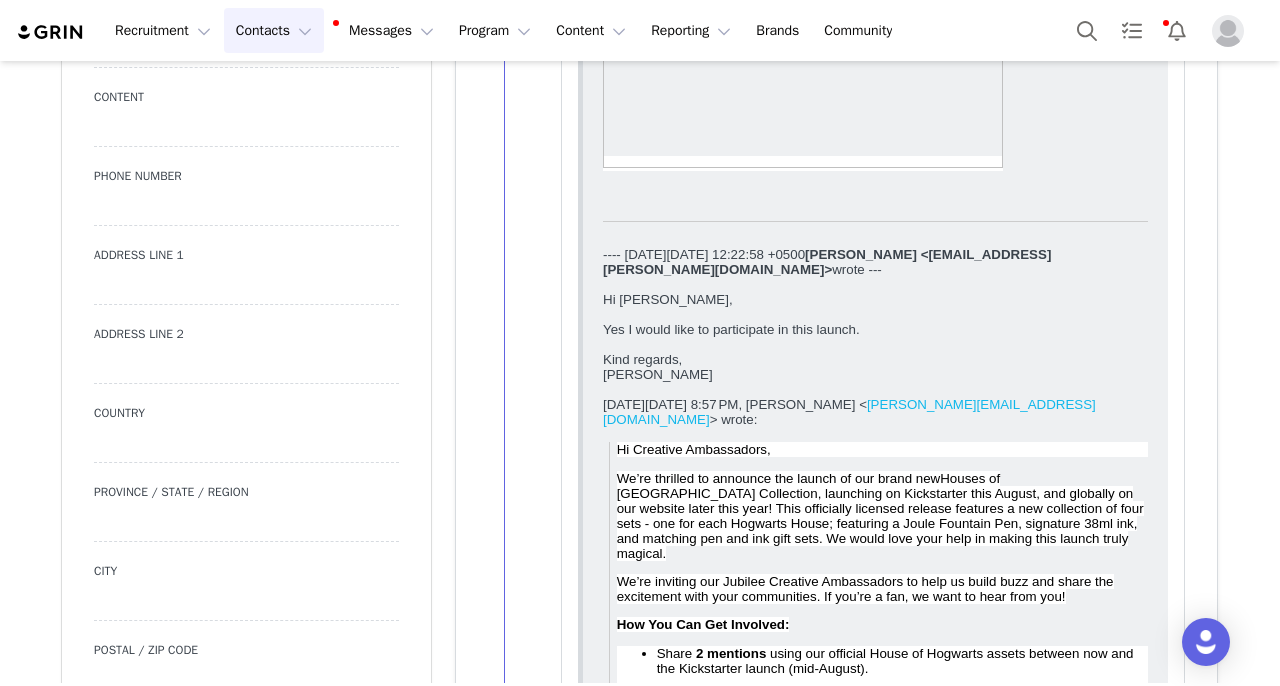 click on "Contacts Contacts" at bounding box center [274, 30] 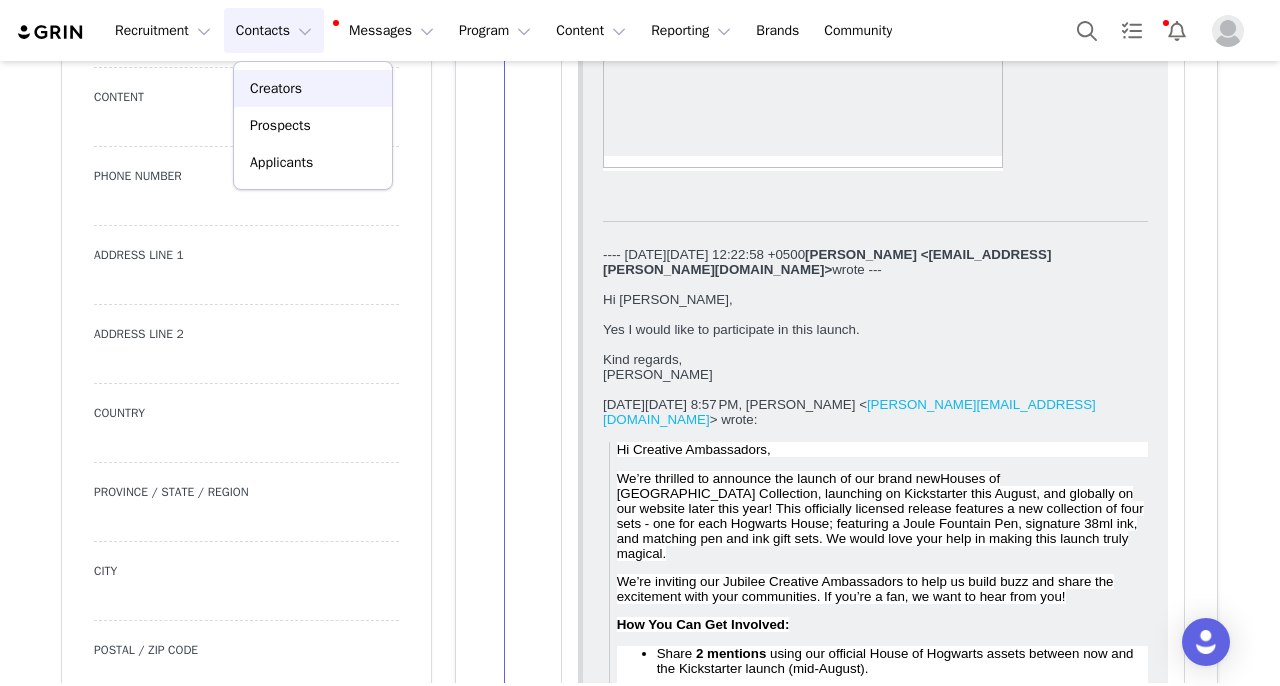 click on "Creators" at bounding box center (276, 88) 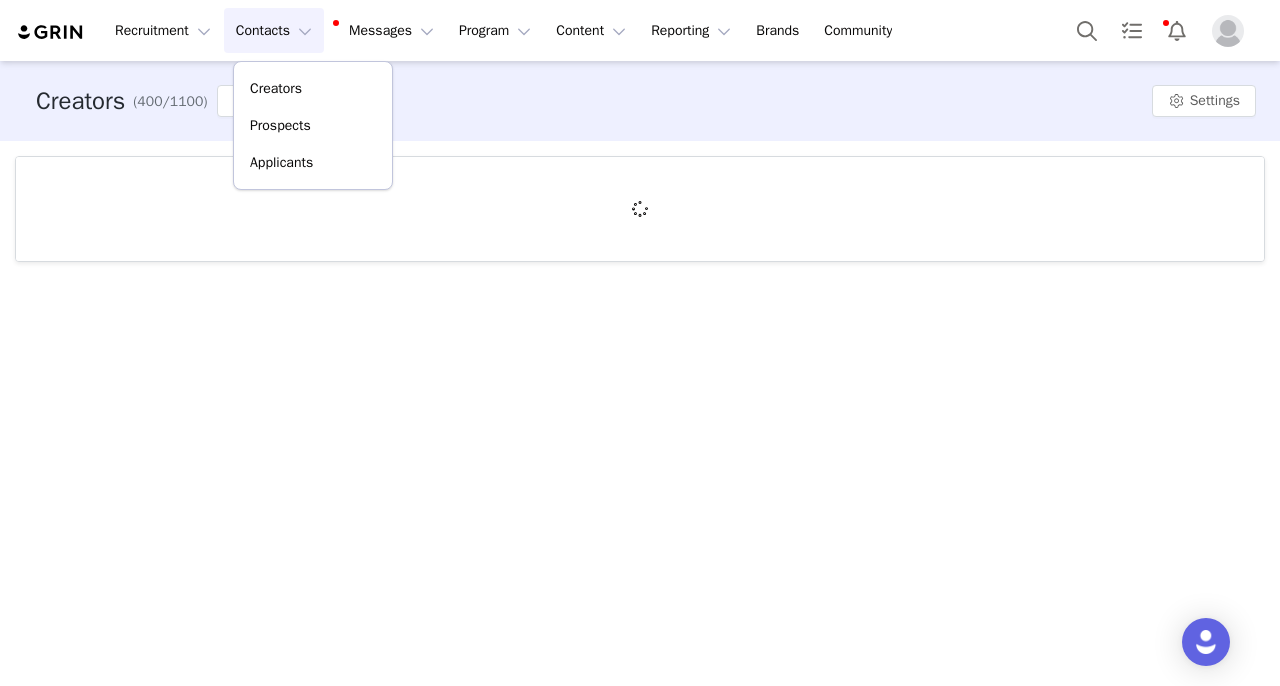 scroll, scrollTop: 0, scrollLeft: 0, axis: both 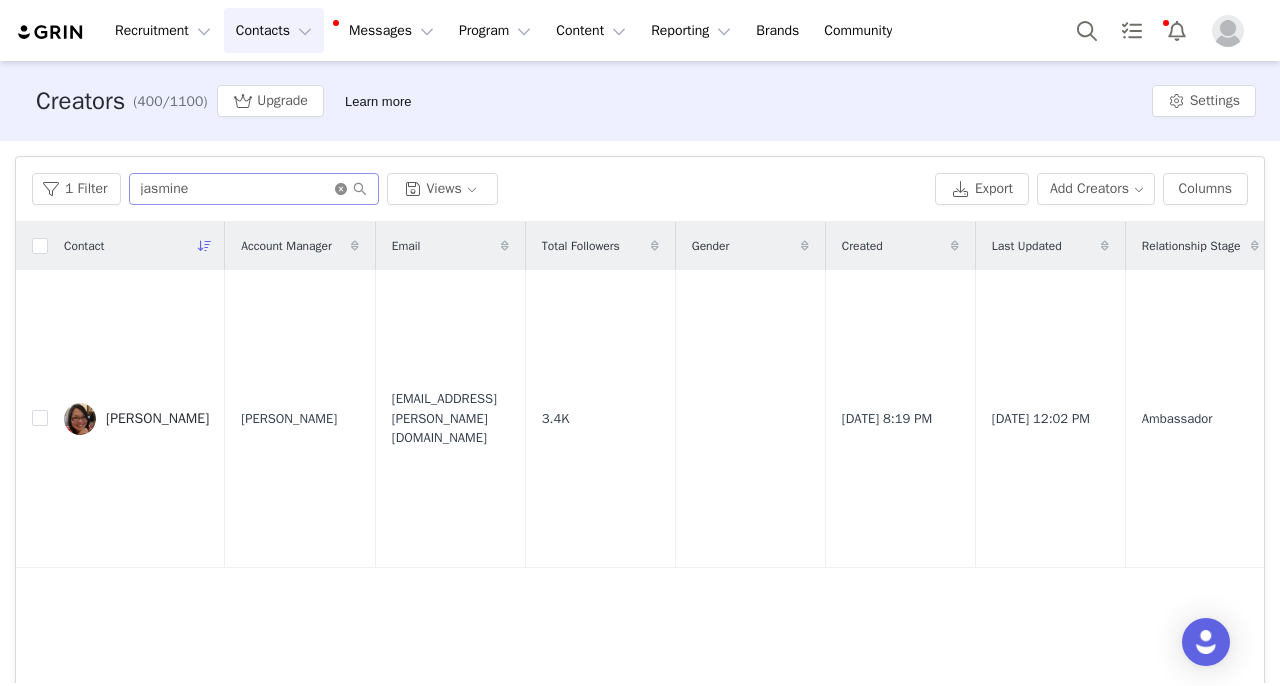 click 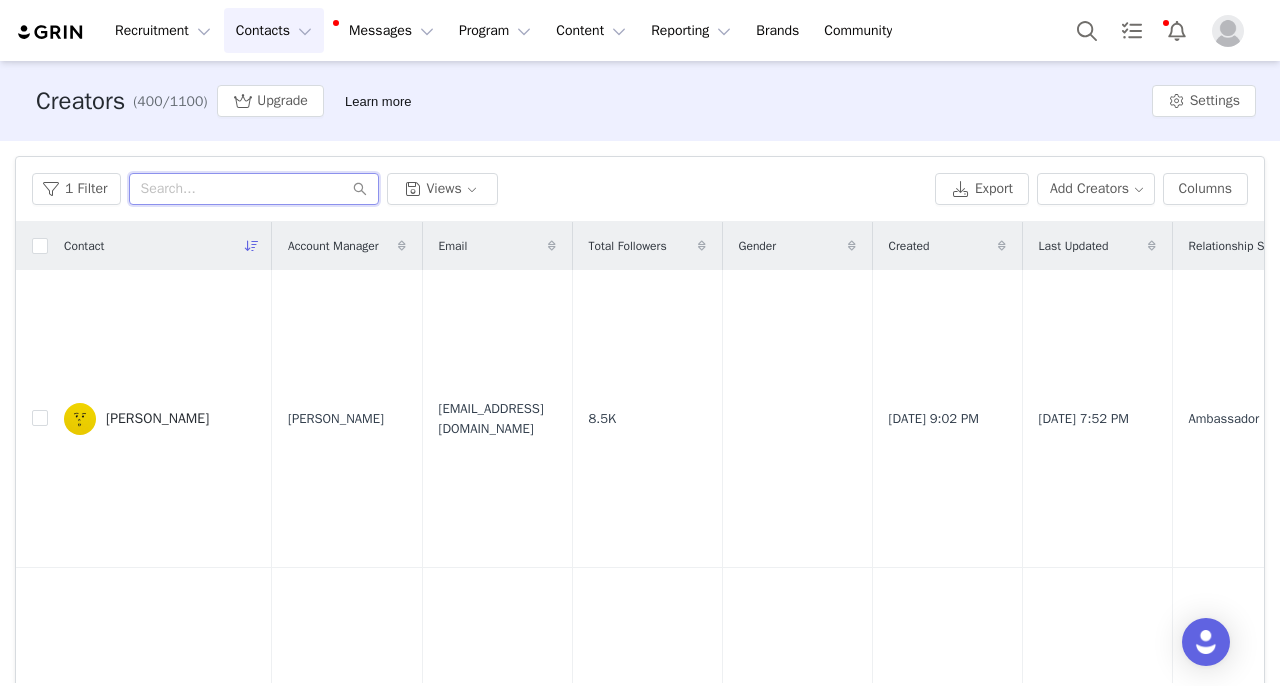 click at bounding box center (254, 189) 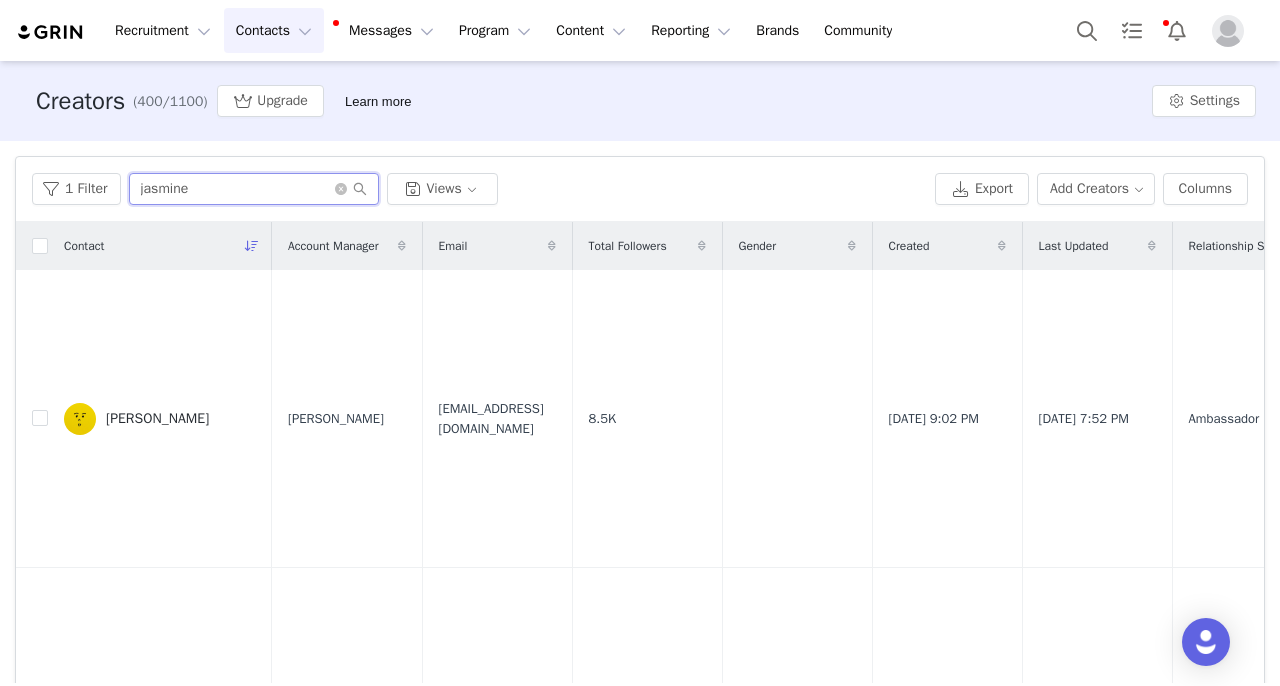 type on "jasmine" 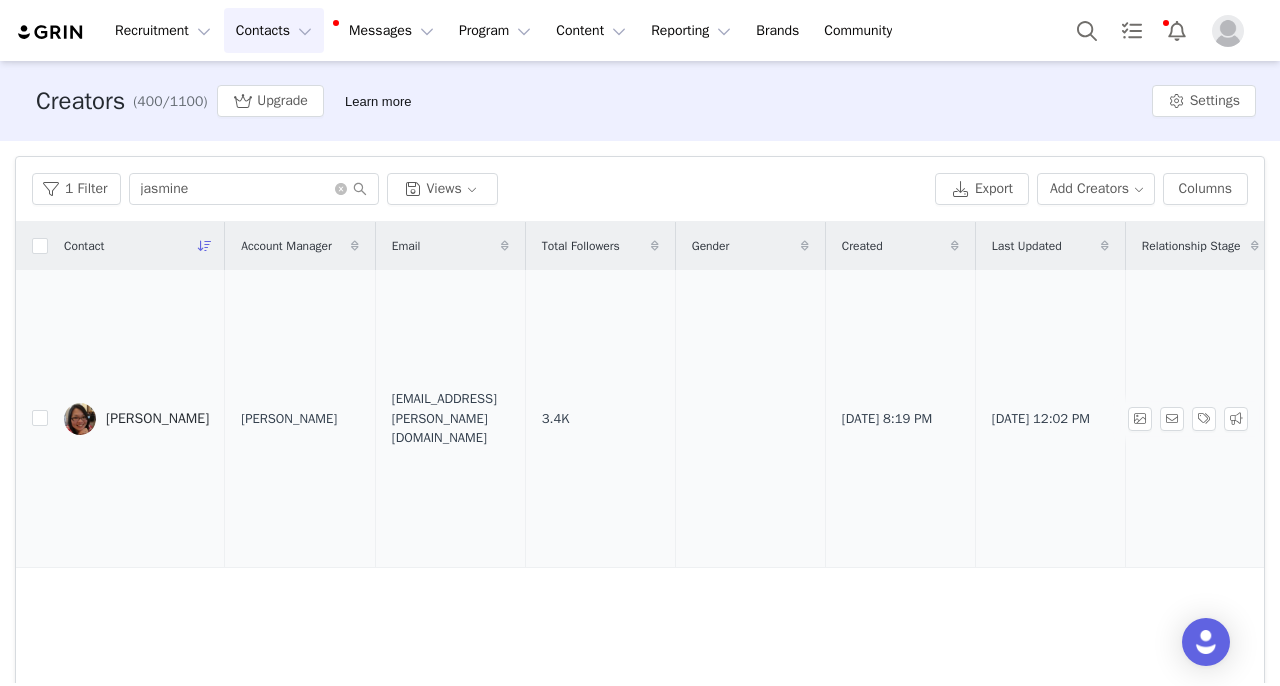 click on "[PERSON_NAME]" at bounding box center (157, 419) 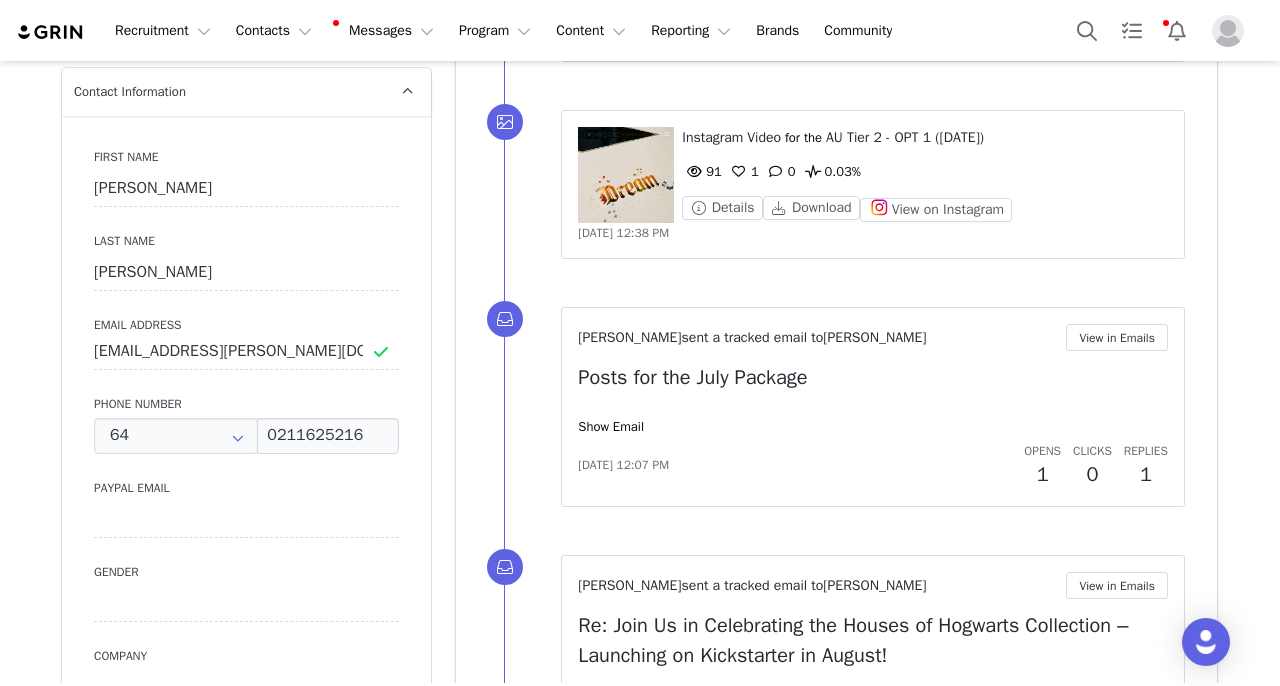 scroll, scrollTop: 1034, scrollLeft: 0, axis: vertical 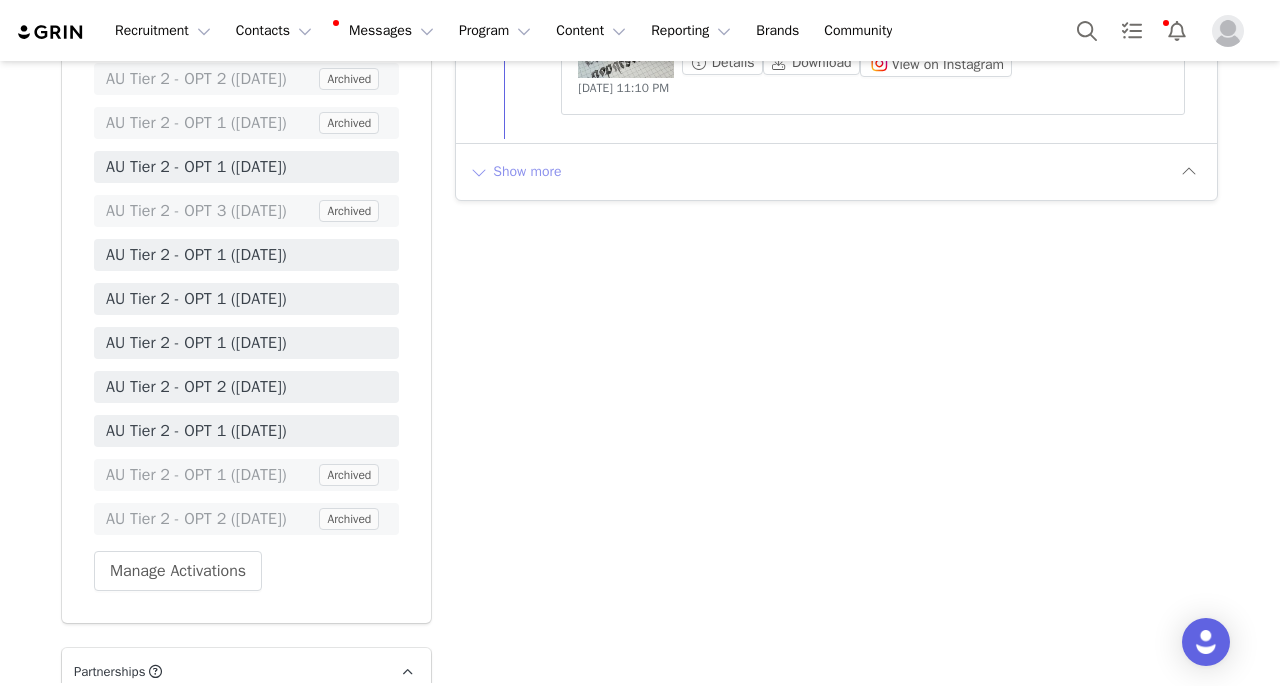 click on "Show more" at bounding box center (515, 172) 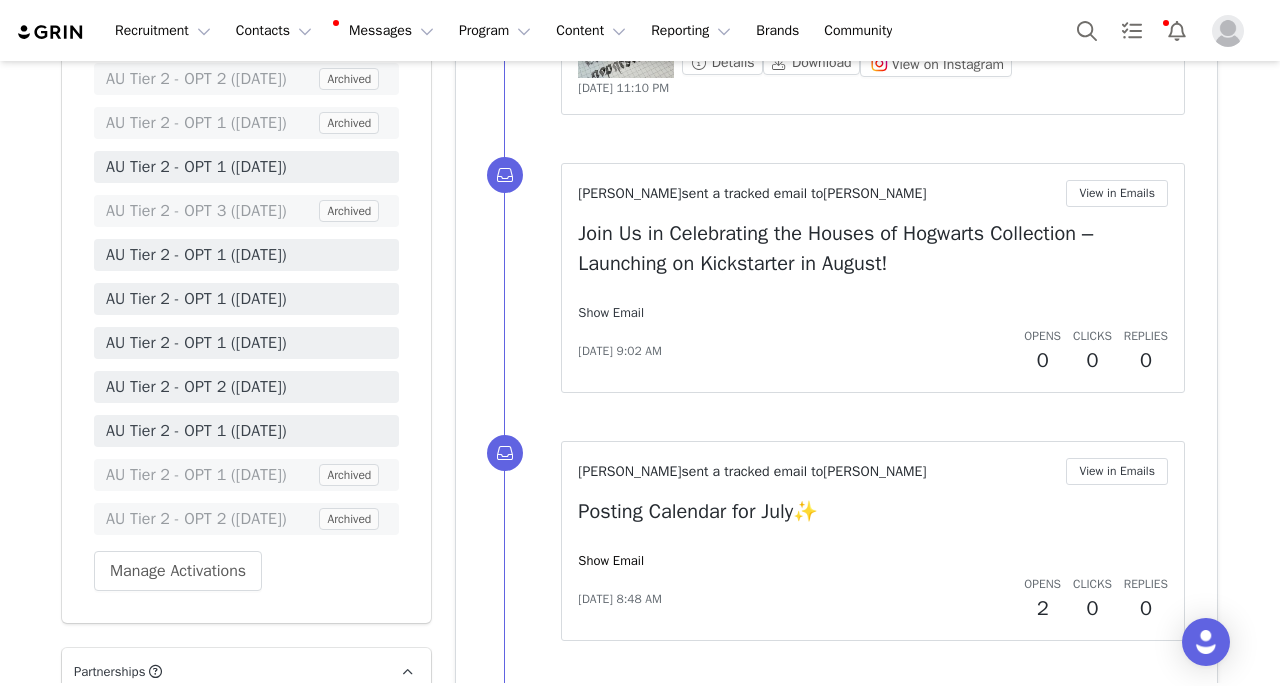 click on "Show Email" at bounding box center (611, 312) 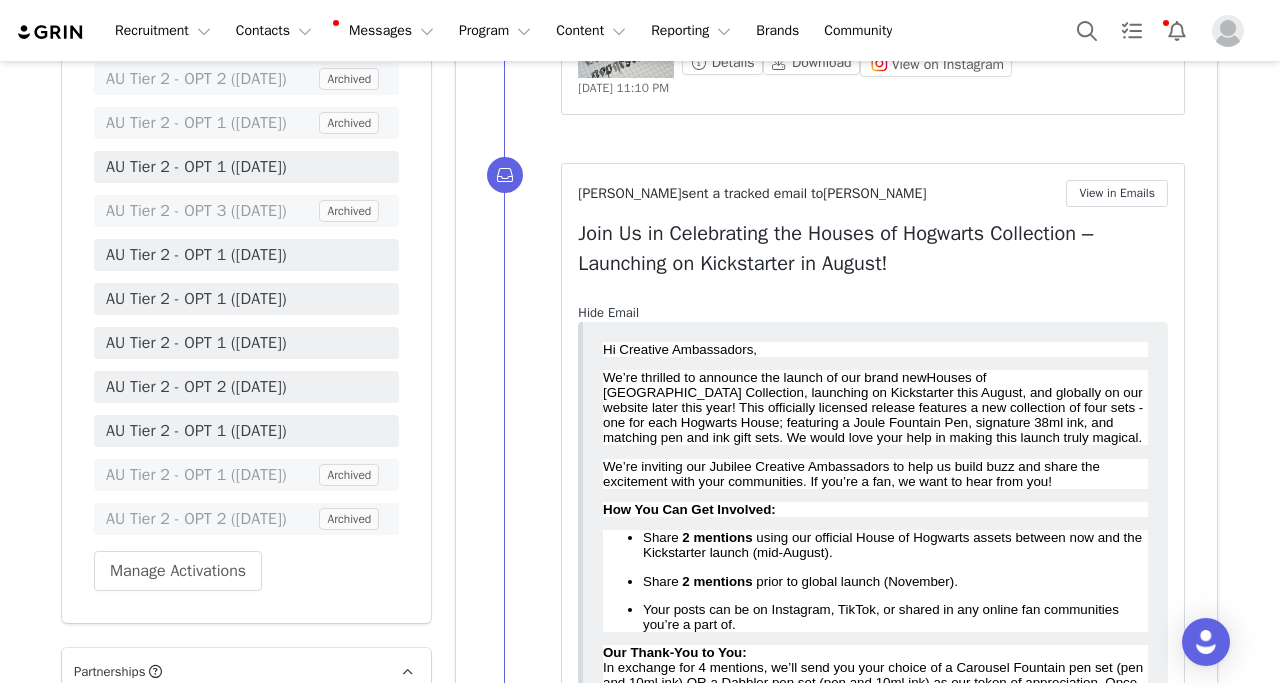 scroll, scrollTop: 0, scrollLeft: 0, axis: both 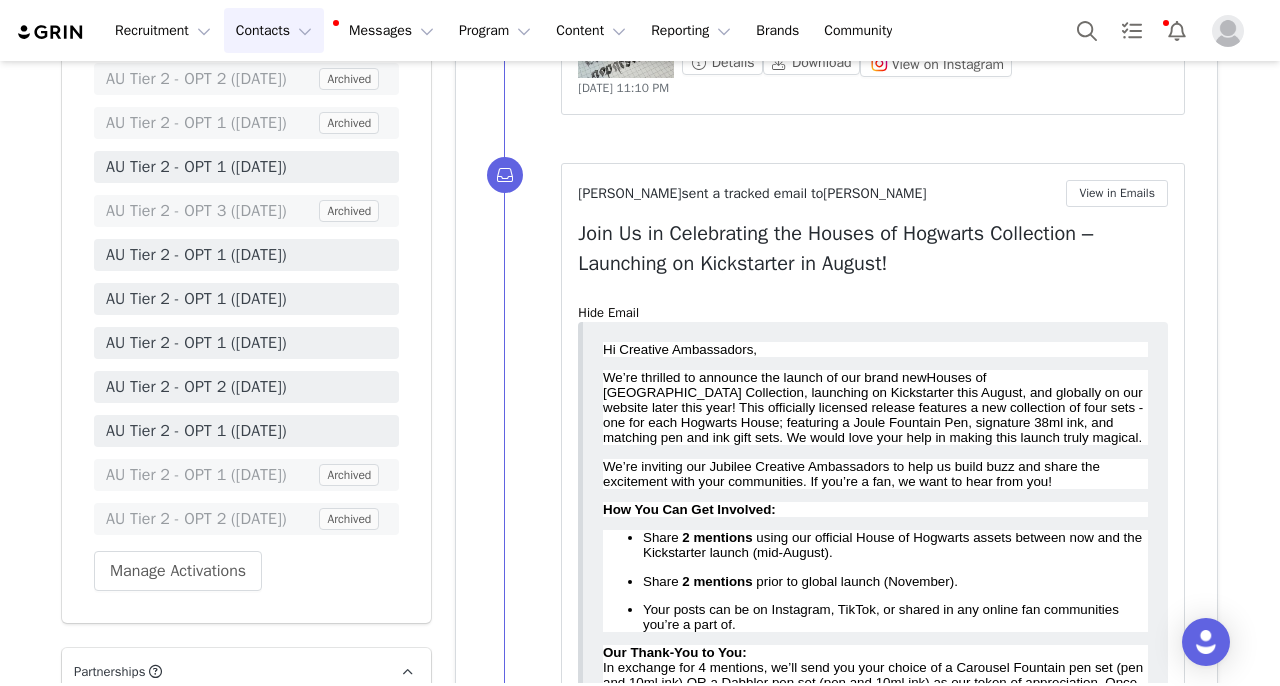 click on "Contacts Contacts" at bounding box center [274, 30] 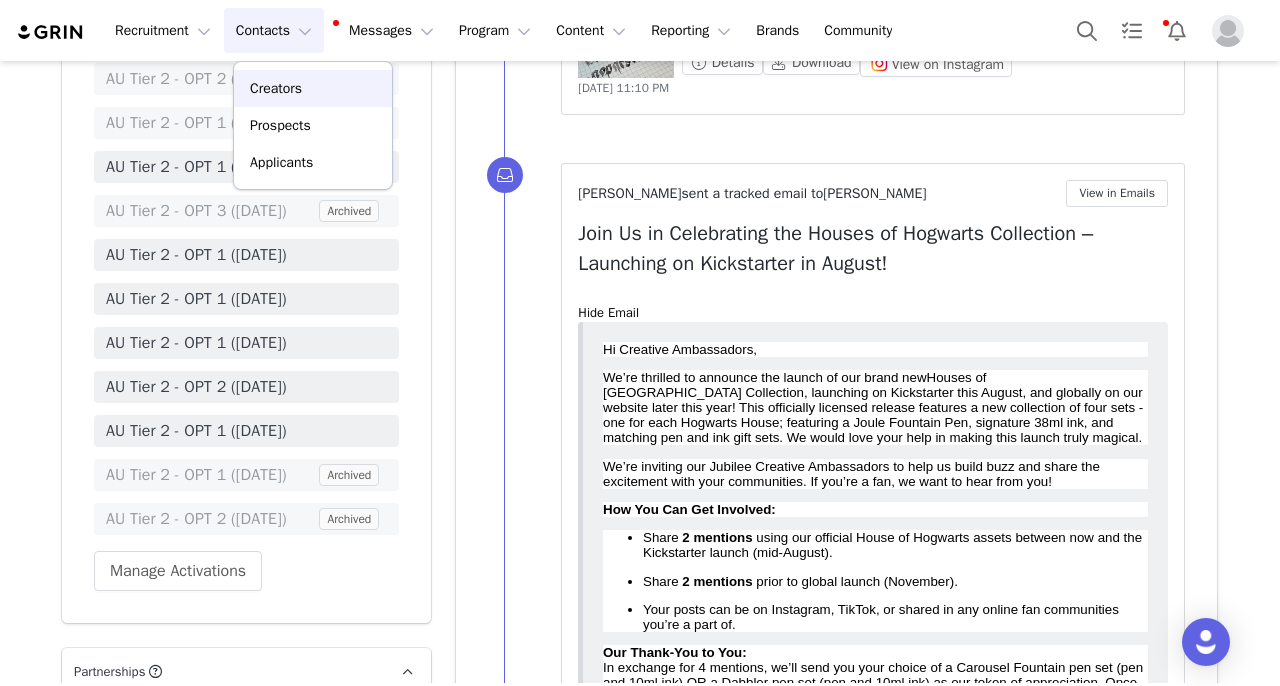 click on "Creators" at bounding box center [276, 88] 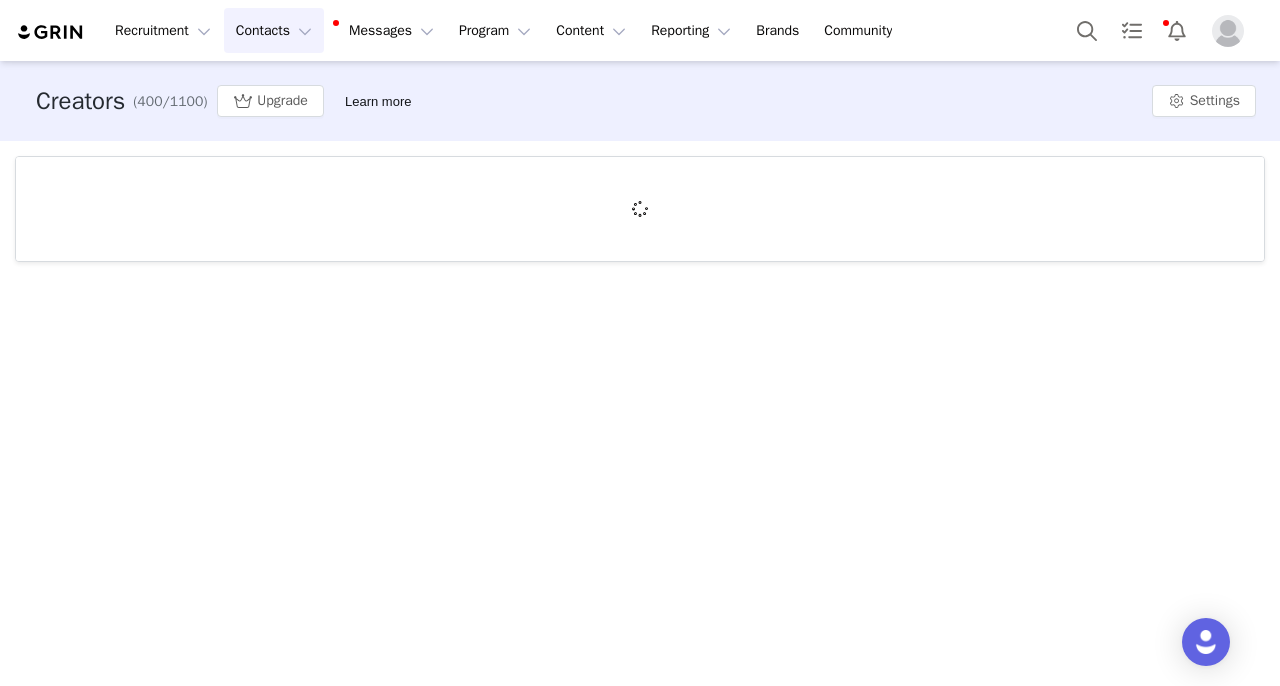 scroll, scrollTop: 0, scrollLeft: 0, axis: both 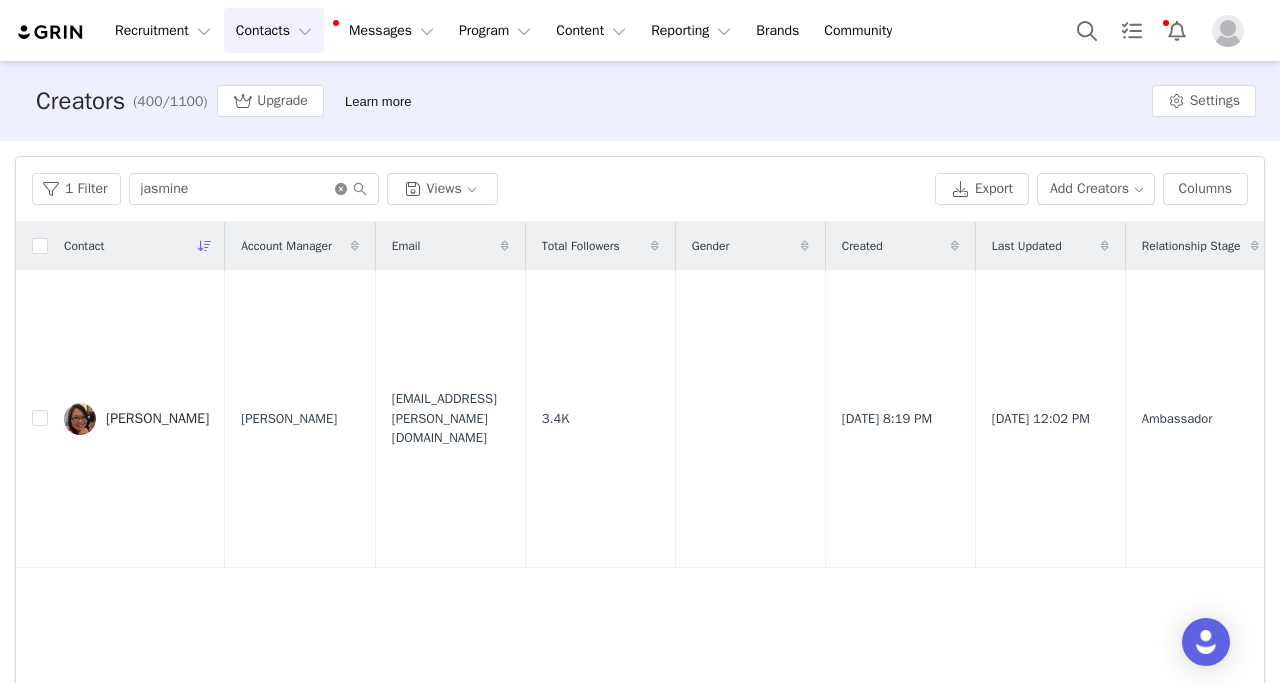 click 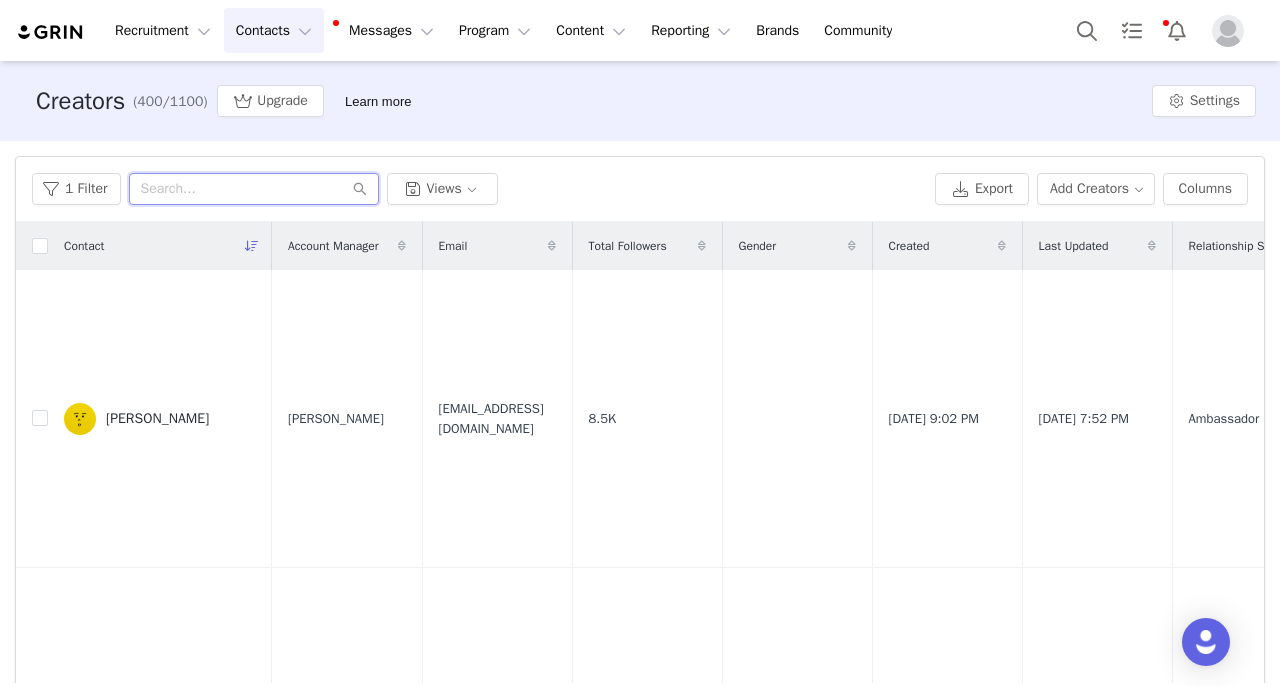 click at bounding box center (254, 189) 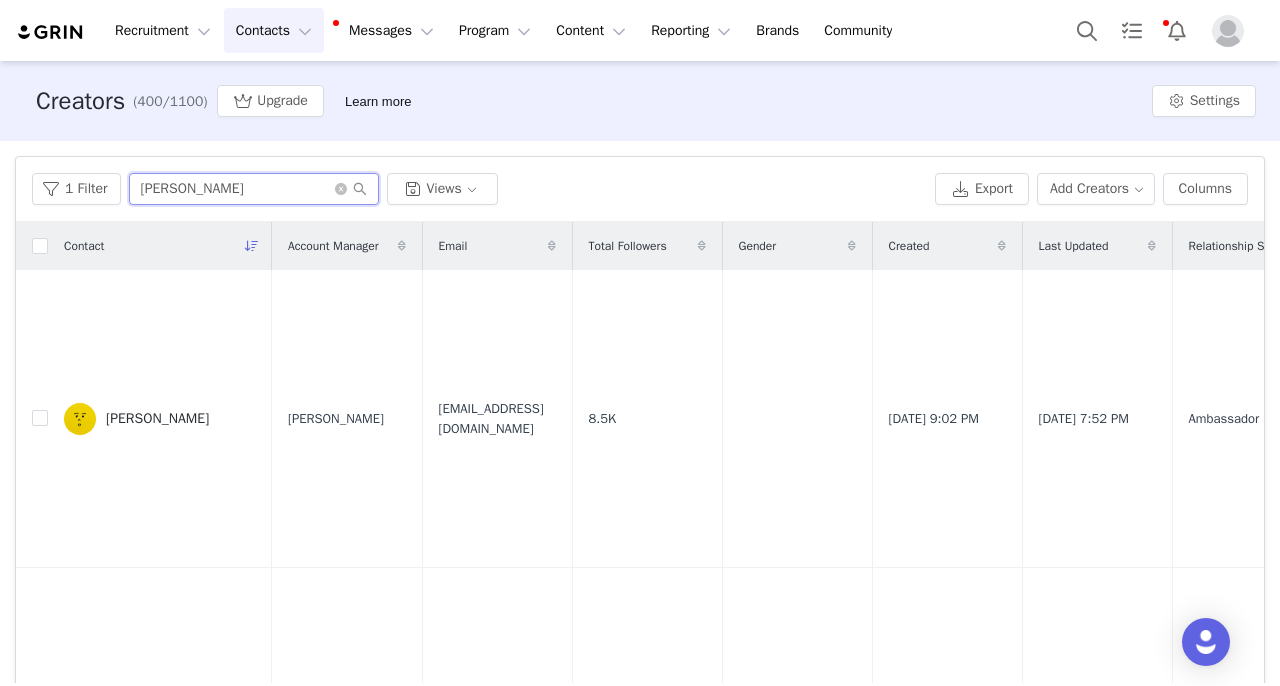 type on "[PERSON_NAME]" 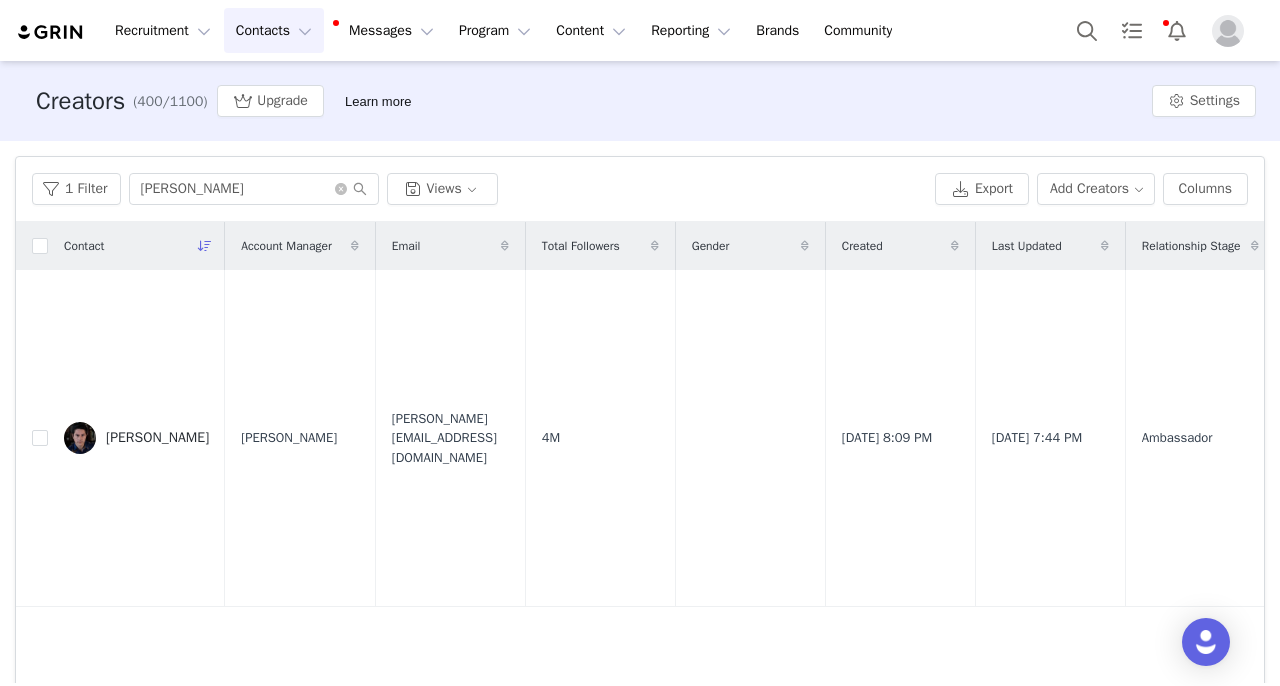 click on "[PERSON_NAME]" at bounding box center (136, 438) 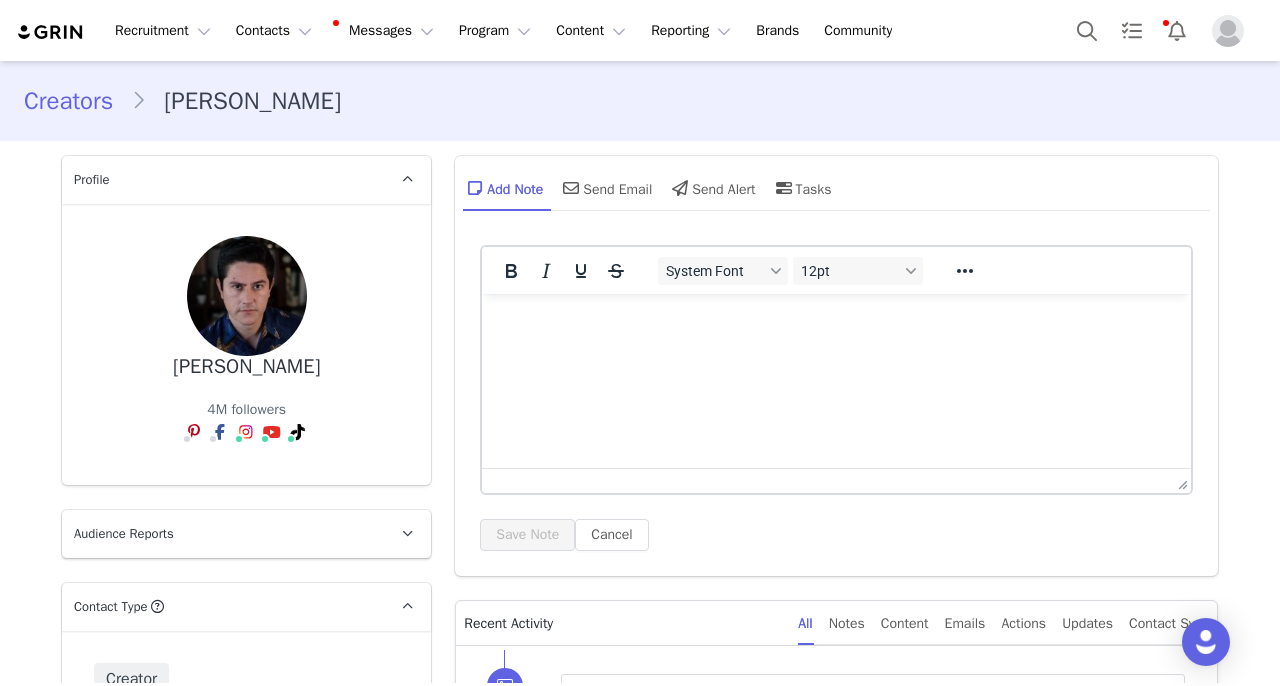 scroll, scrollTop: 0, scrollLeft: 0, axis: both 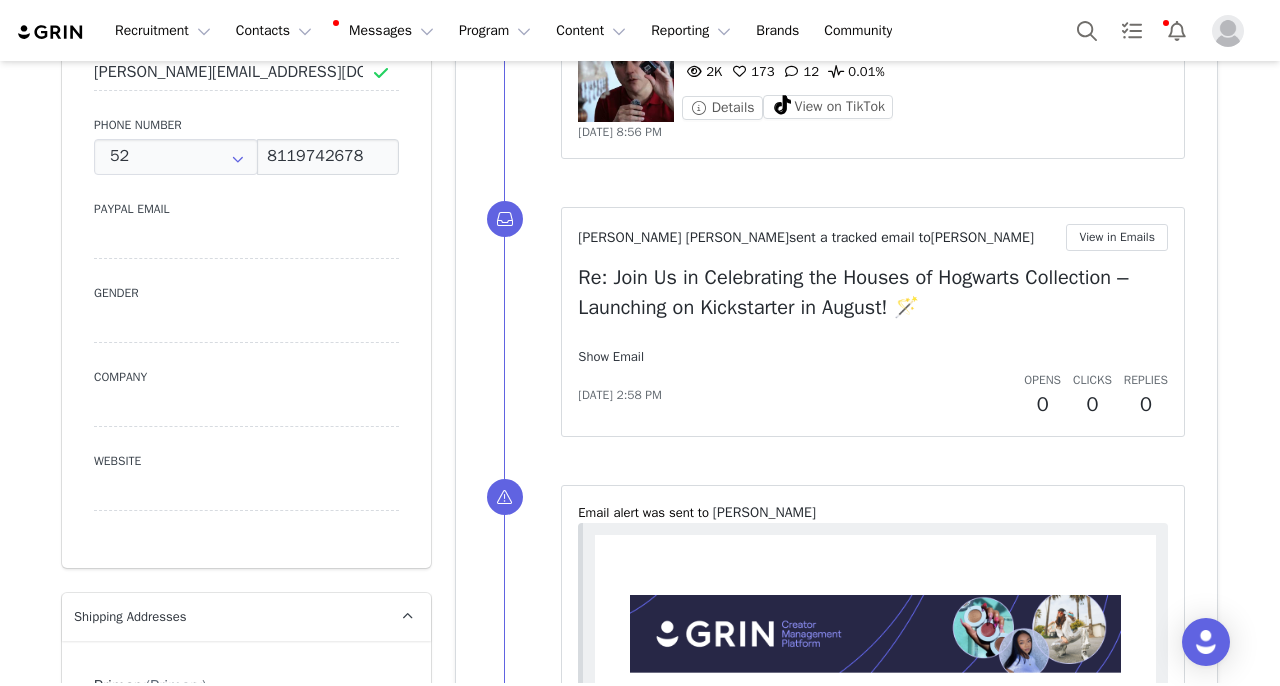 click on "Show Email" at bounding box center [611, 356] 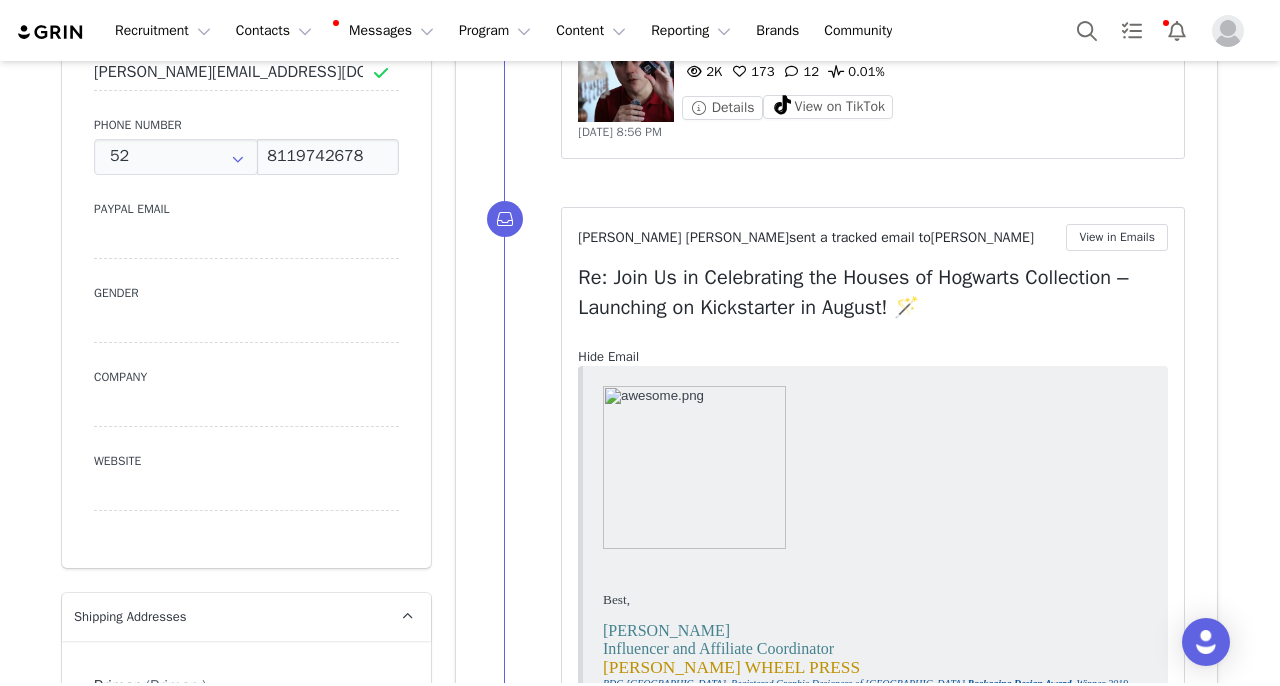 scroll, scrollTop: 0, scrollLeft: 0, axis: both 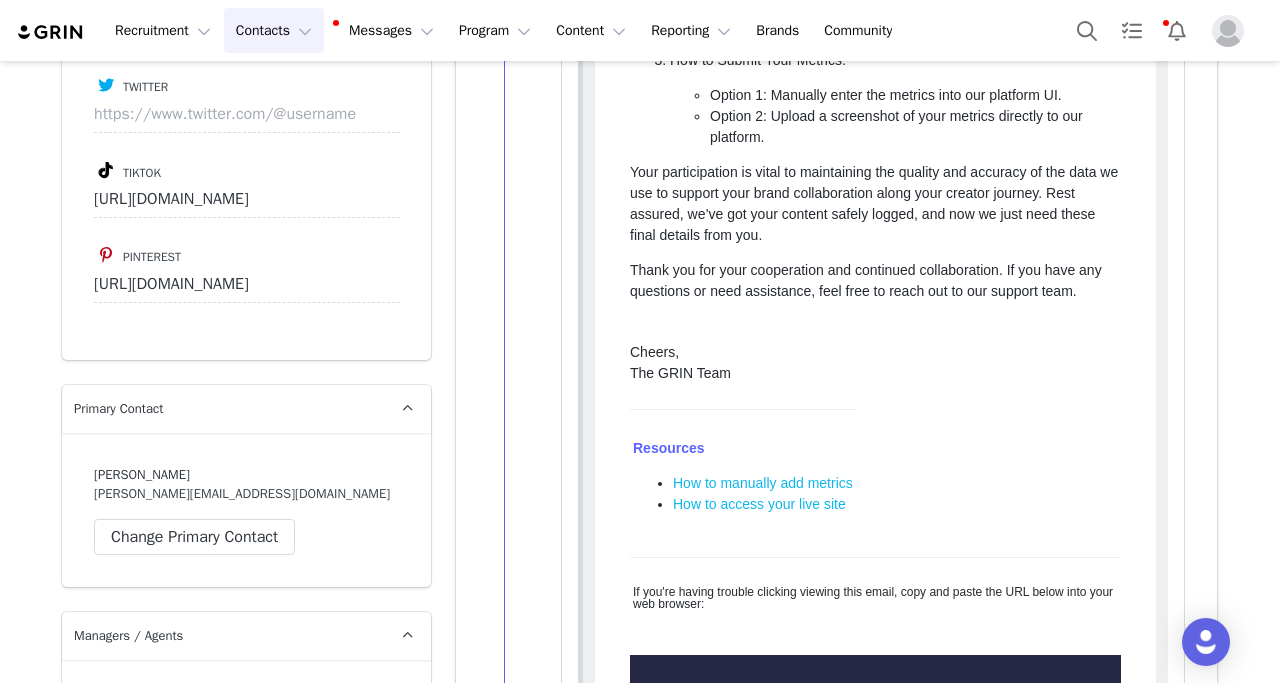 click on "Contacts Contacts" at bounding box center (274, 30) 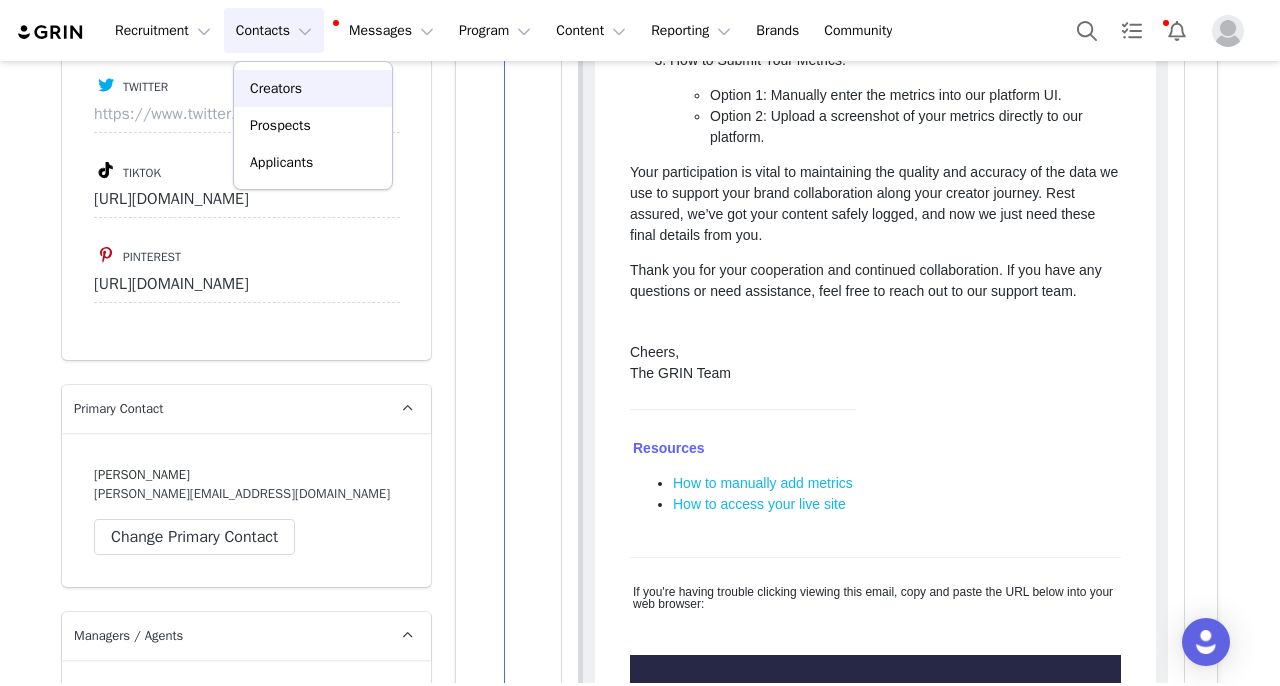 click on "Creators" at bounding box center (313, 88) 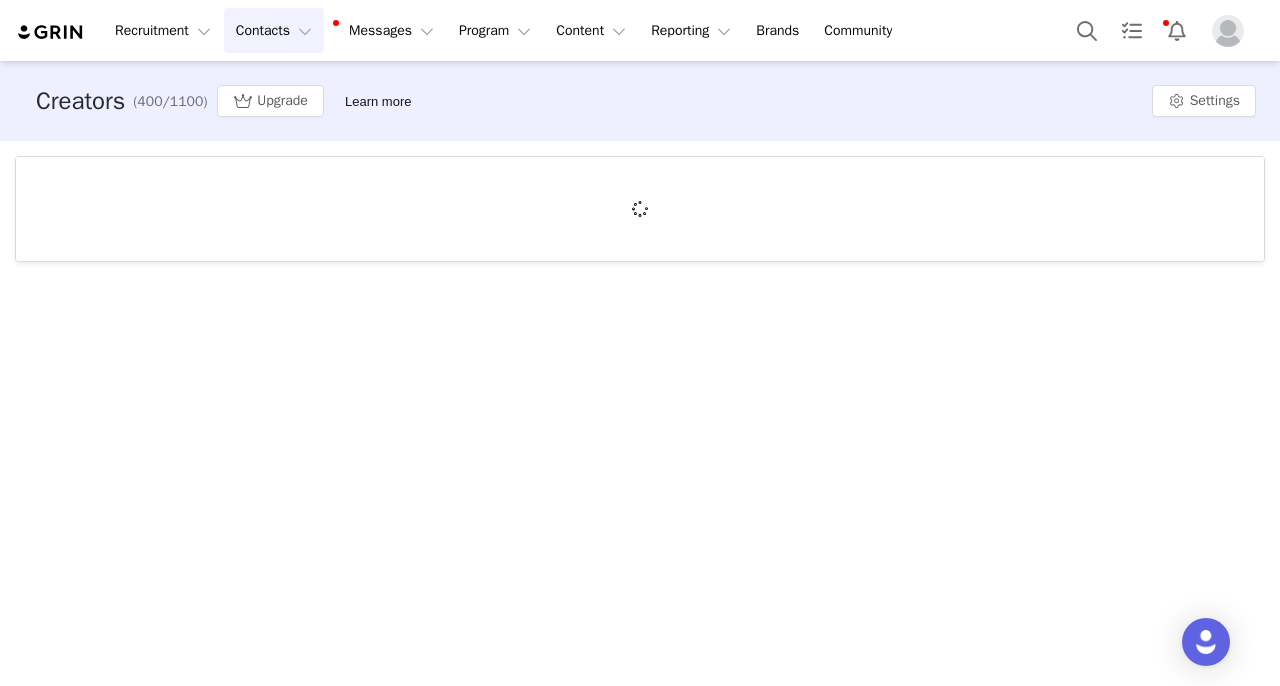 scroll, scrollTop: 0, scrollLeft: 0, axis: both 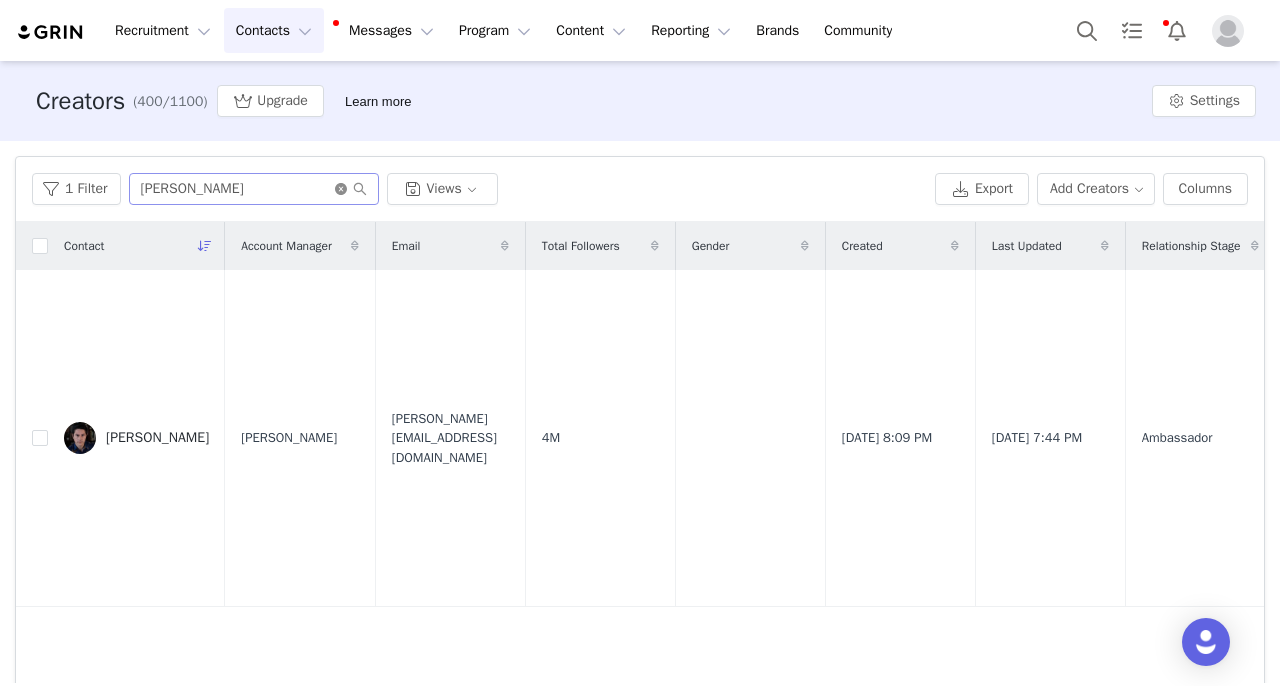 click 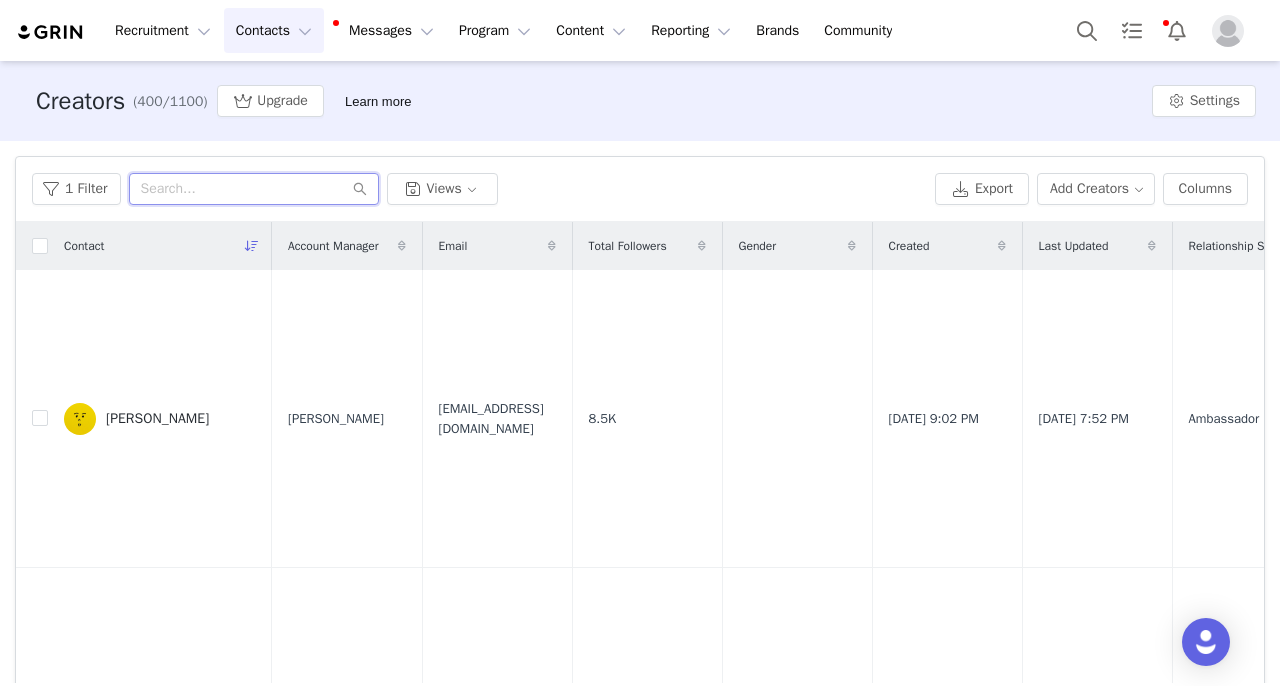 click at bounding box center [254, 189] 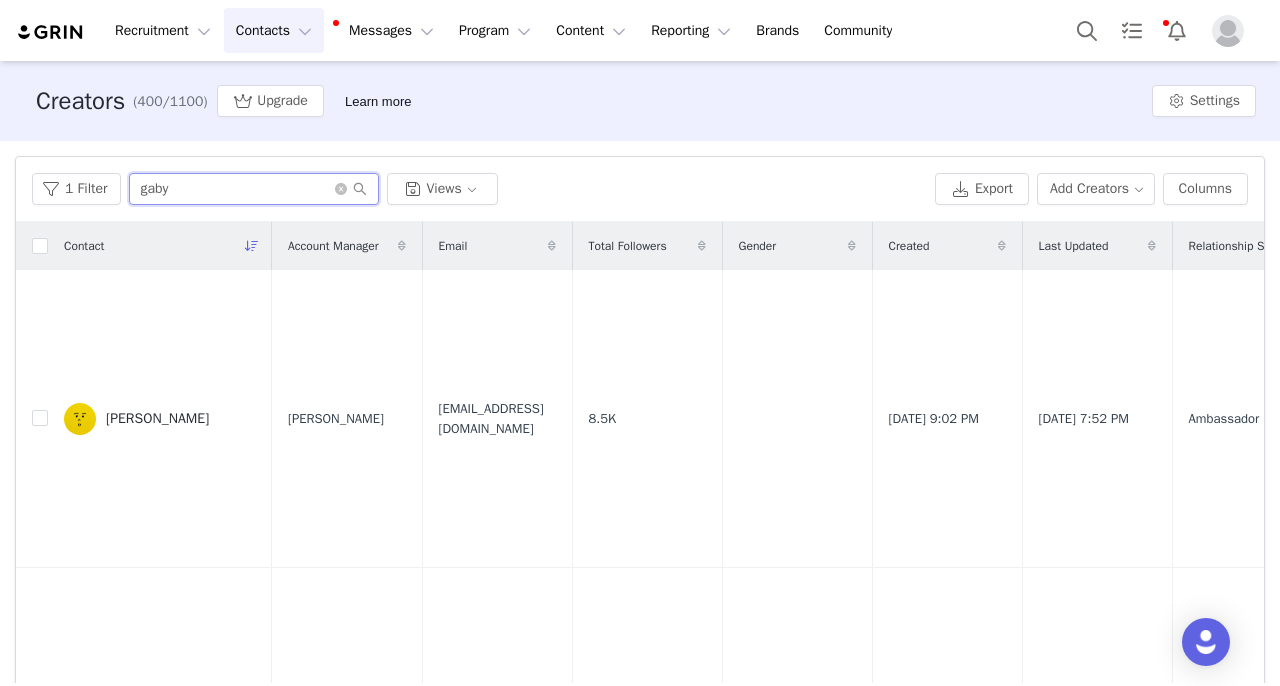 type on "gaby" 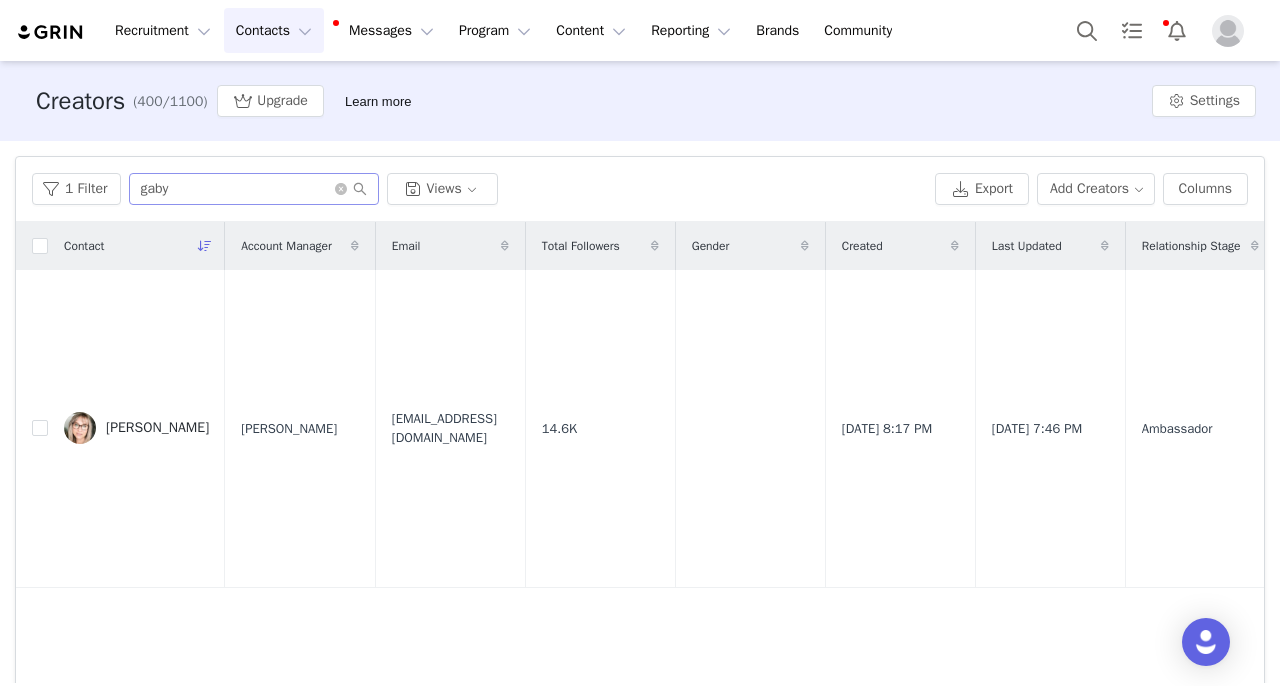 click on "[PERSON_NAME]" at bounding box center [157, 428] 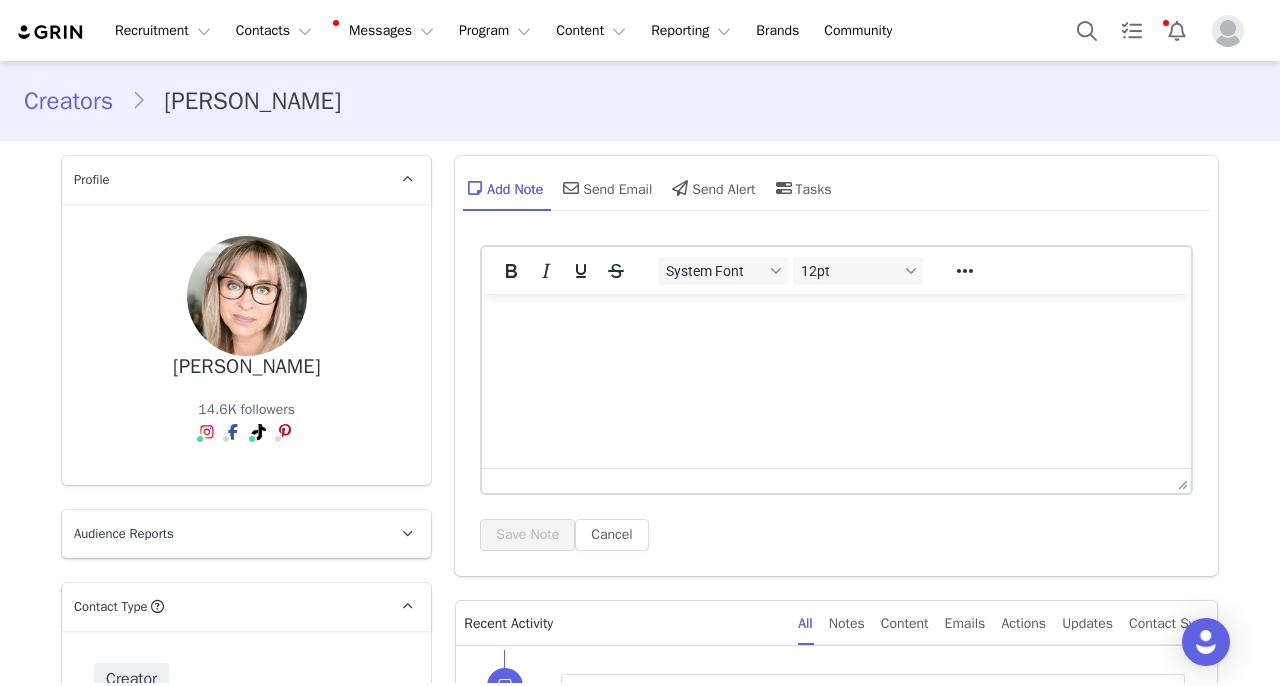 scroll, scrollTop: 247, scrollLeft: 0, axis: vertical 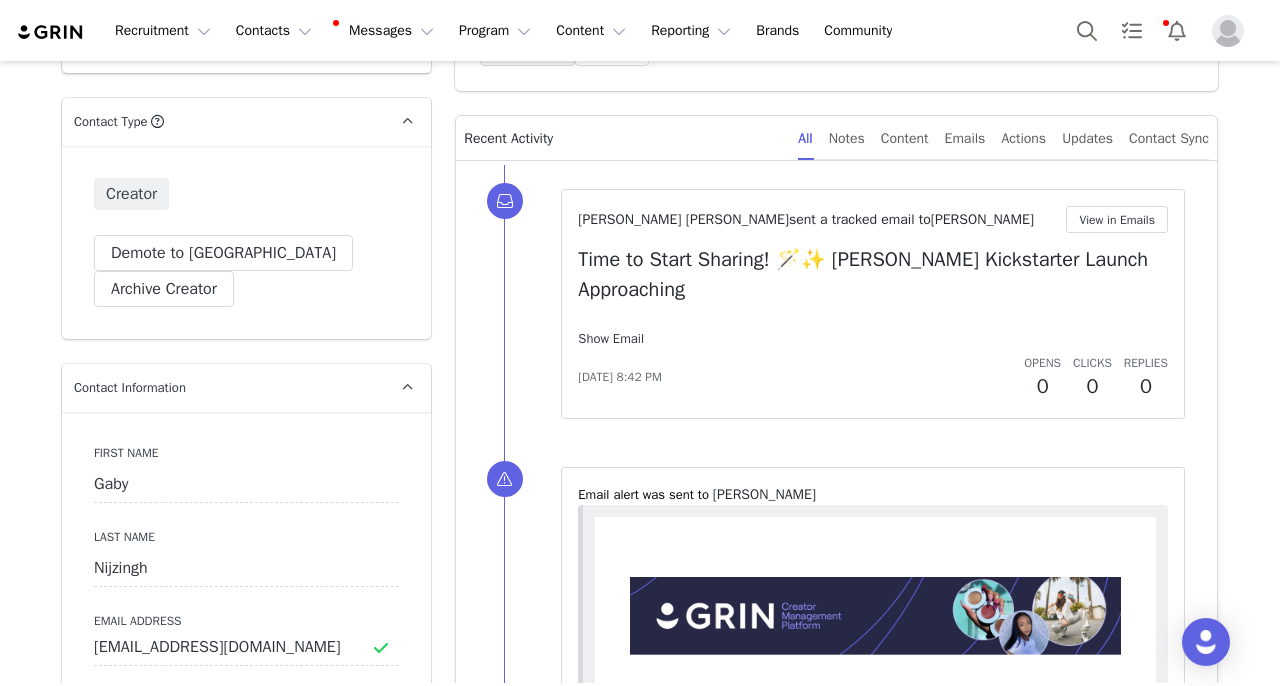 click on "Show Email" at bounding box center (611, 338) 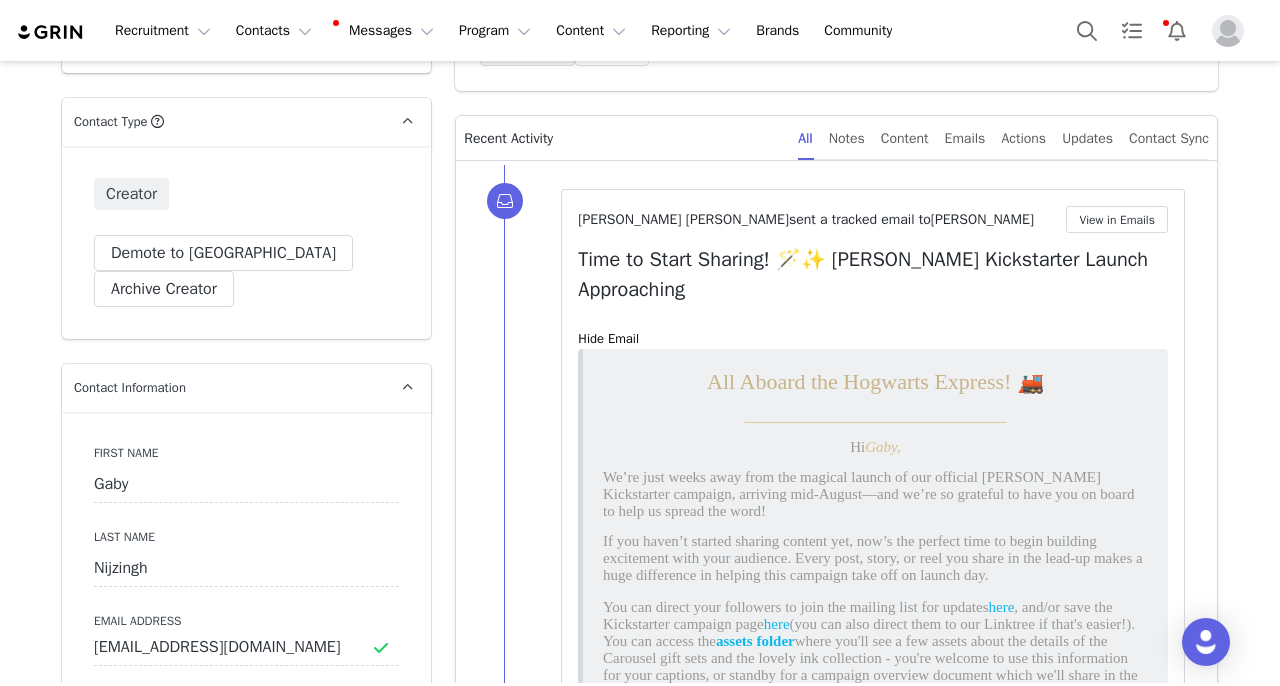 scroll, scrollTop: 0, scrollLeft: 0, axis: both 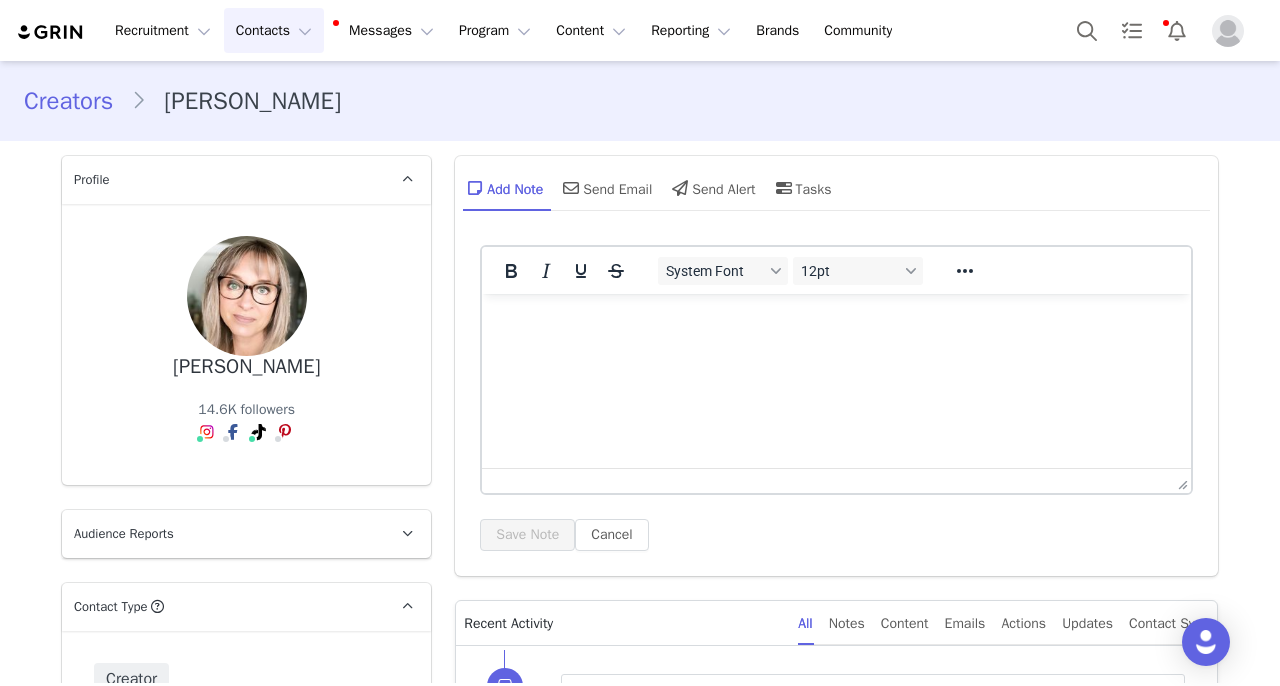 click on "Contacts Contacts" at bounding box center [274, 30] 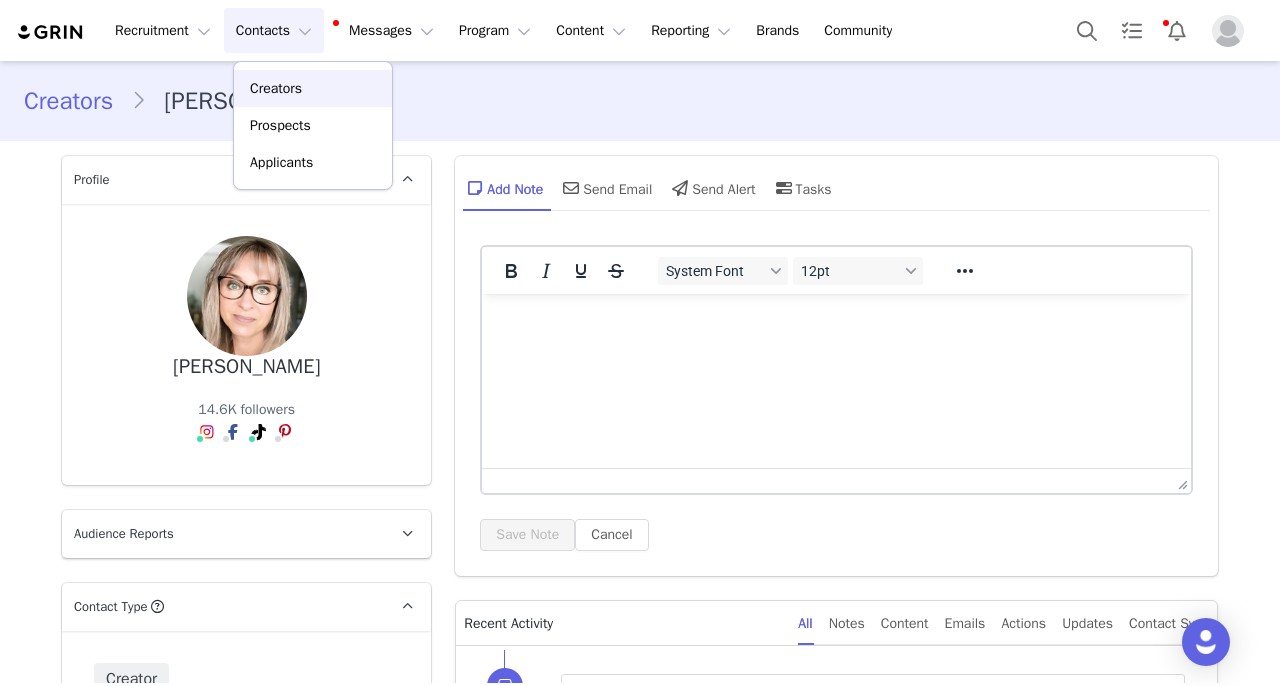 click on "Creators" at bounding box center [313, 88] 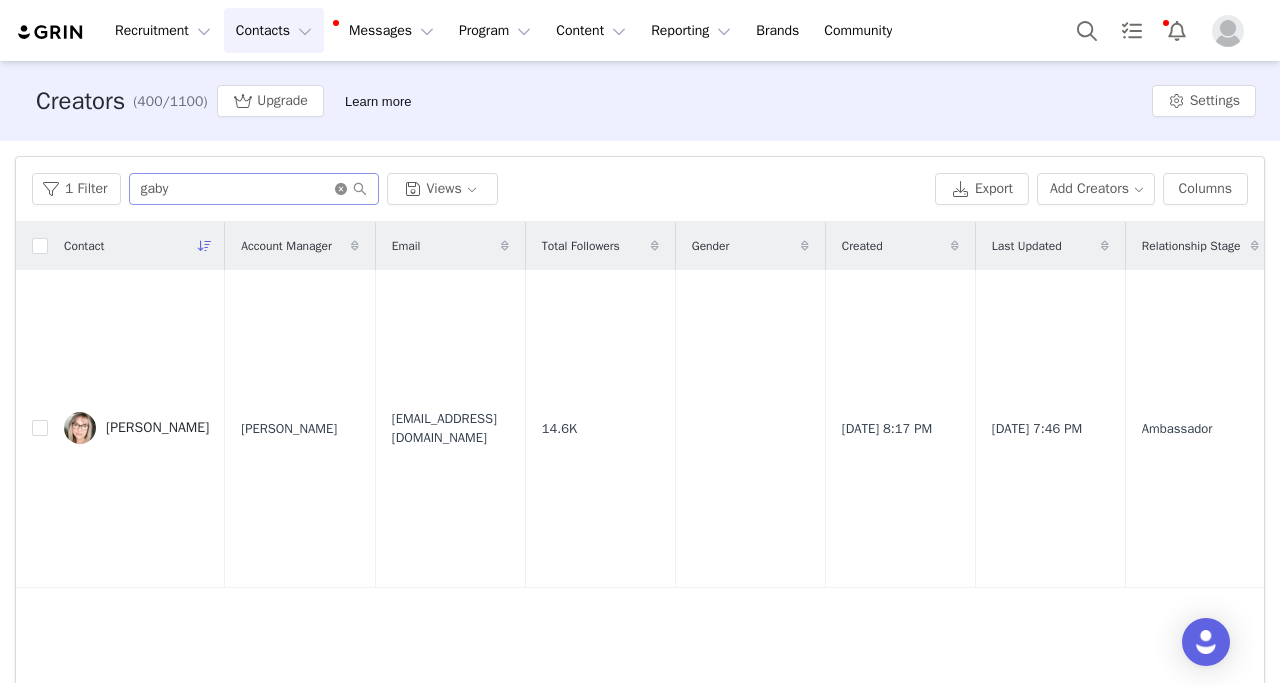 click 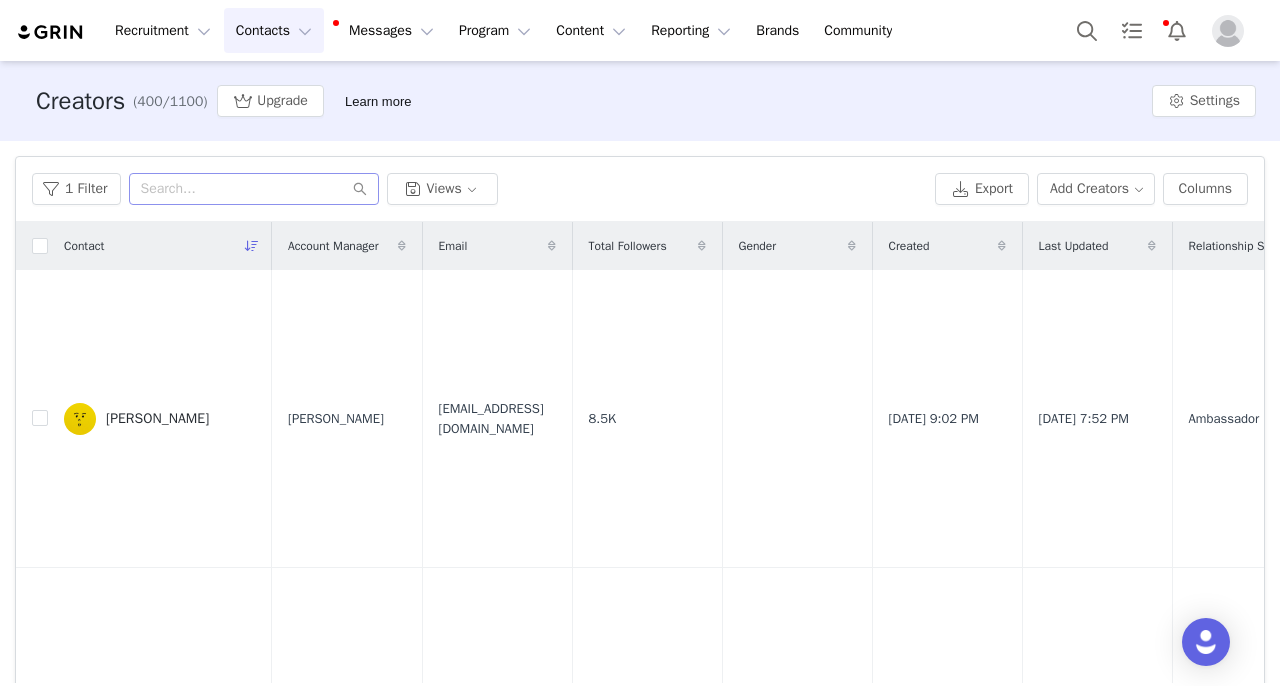 click at bounding box center [254, 189] 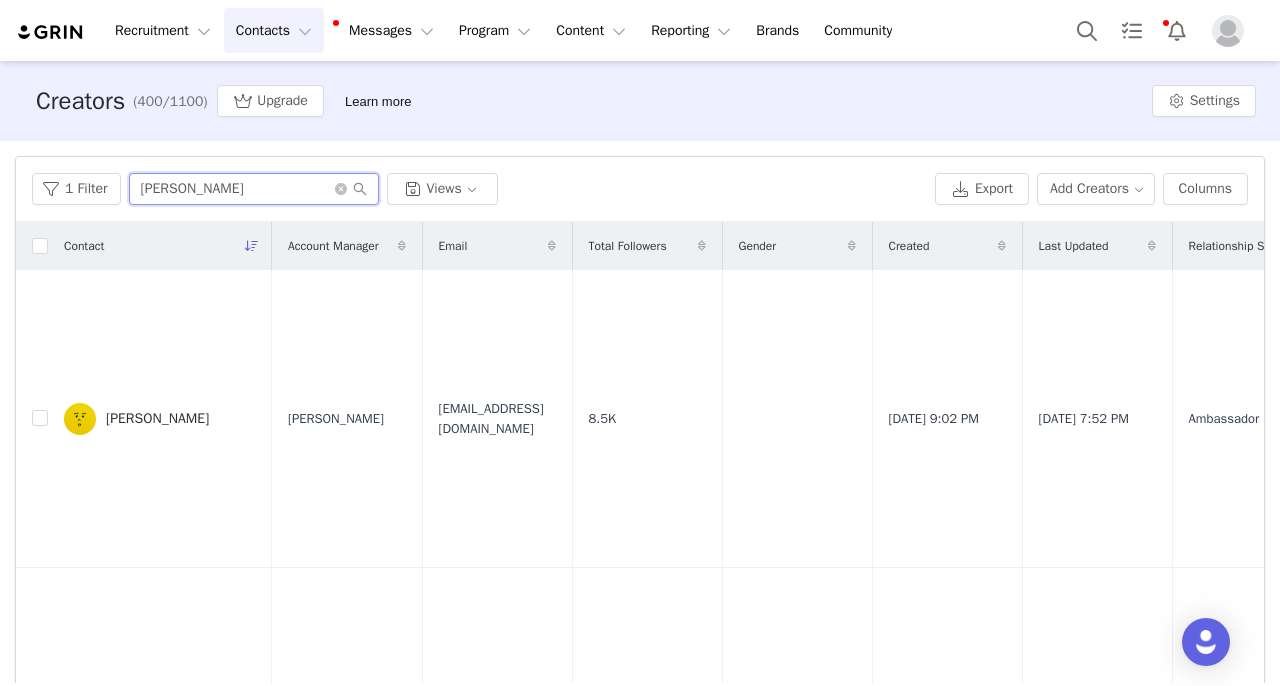 type on "[PERSON_NAME]" 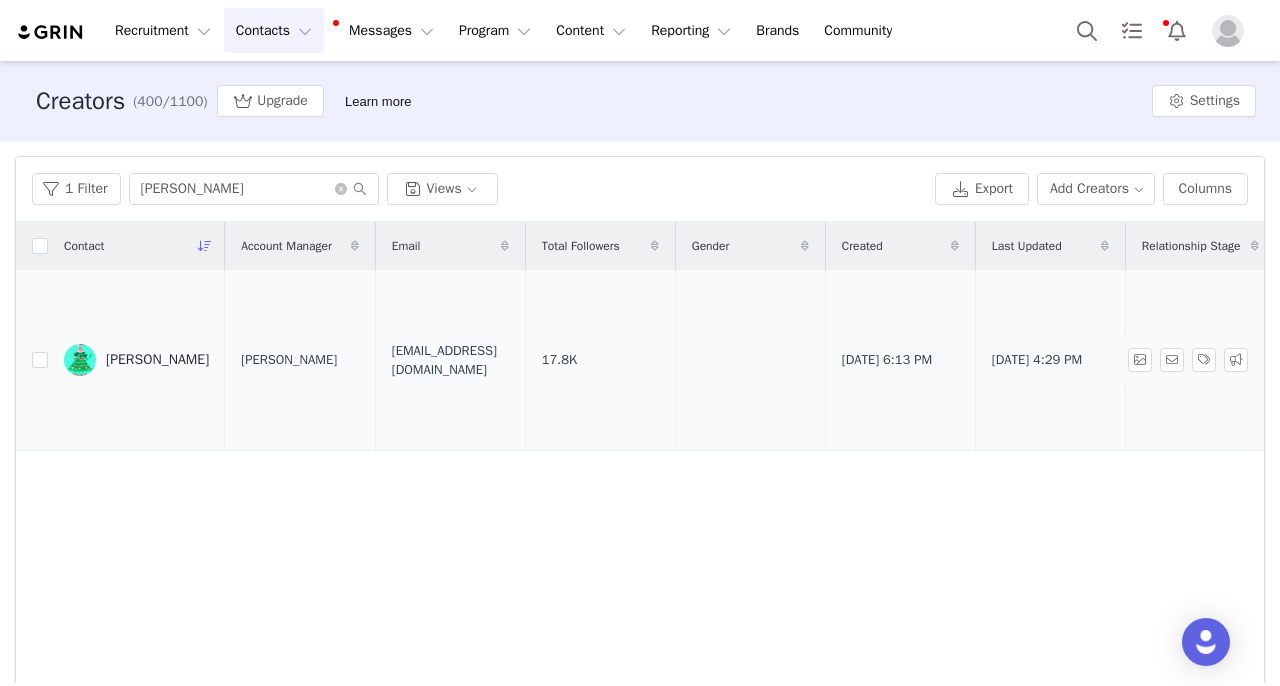 click on "[PERSON_NAME]" at bounding box center (136, 360) 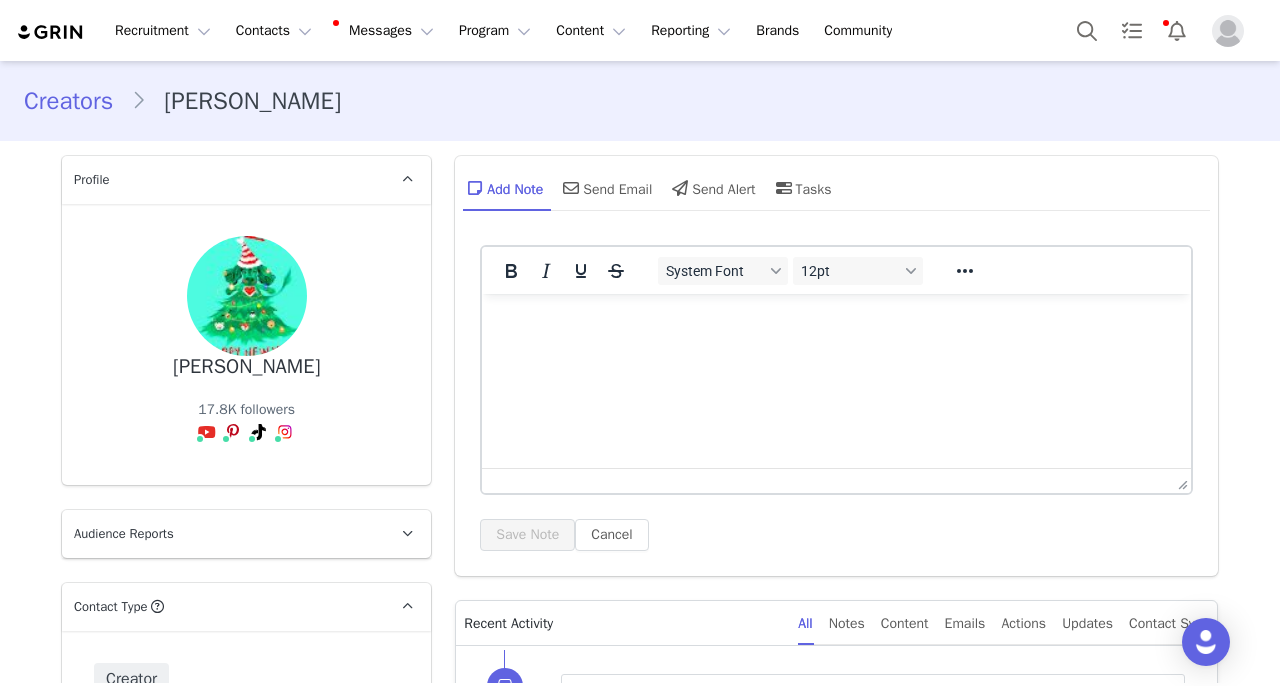 scroll, scrollTop: 282, scrollLeft: 0, axis: vertical 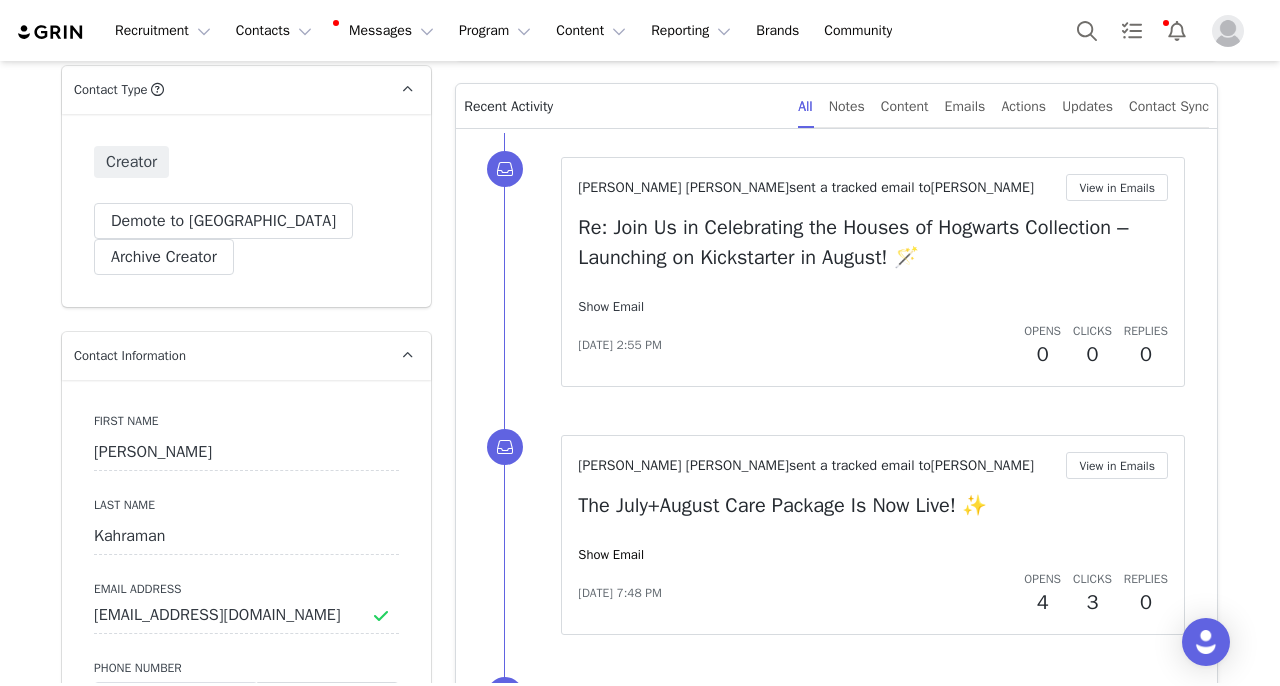 click on "Show Email" at bounding box center [611, 306] 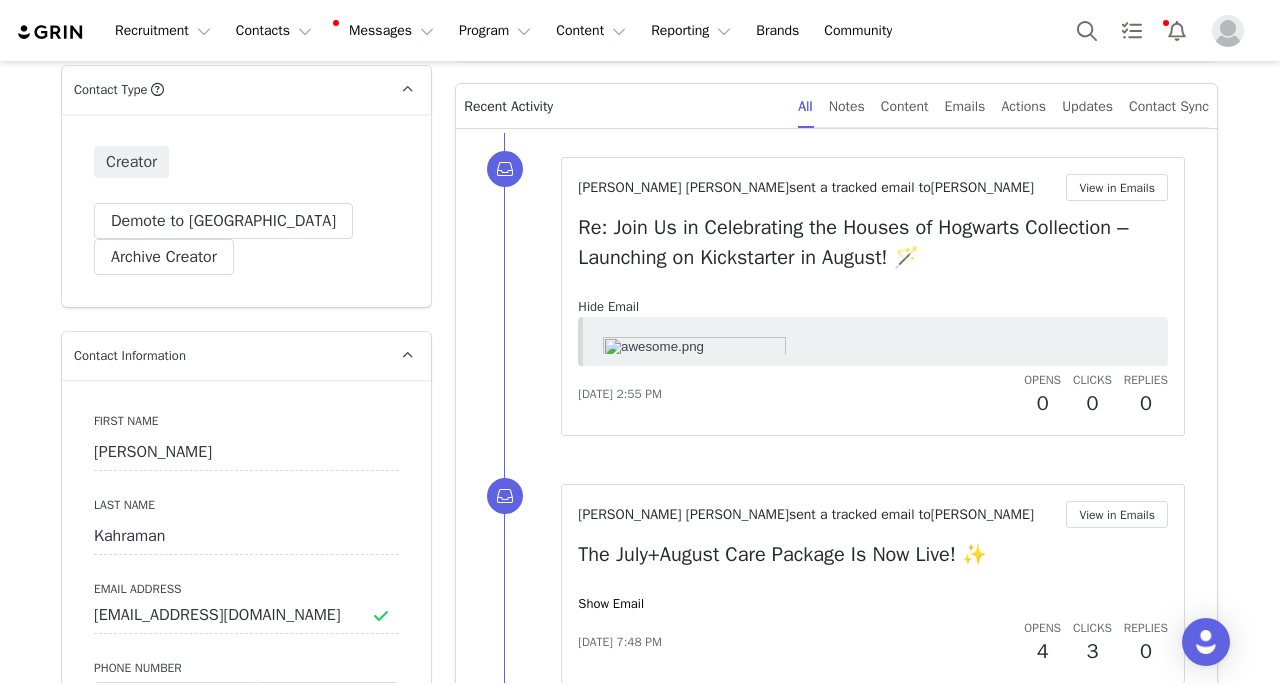 scroll, scrollTop: 0, scrollLeft: 0, axis: both 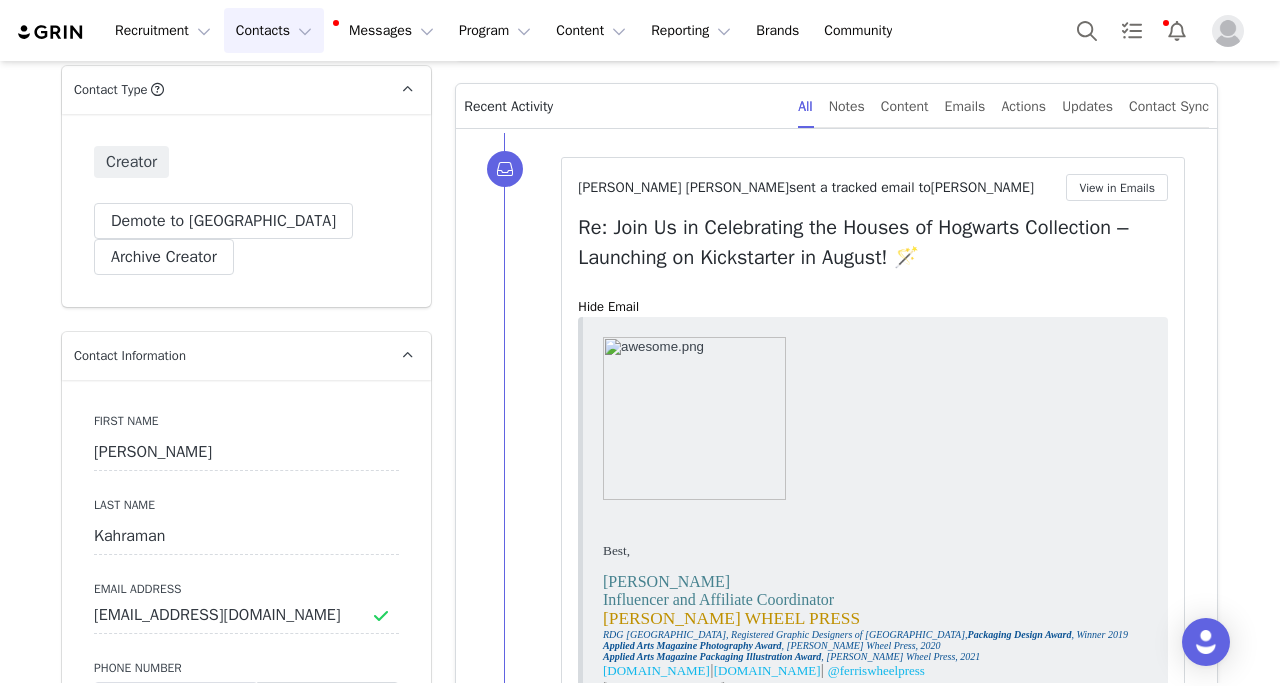 click on "Contacts Contacts" at bounding box center (274, 30) 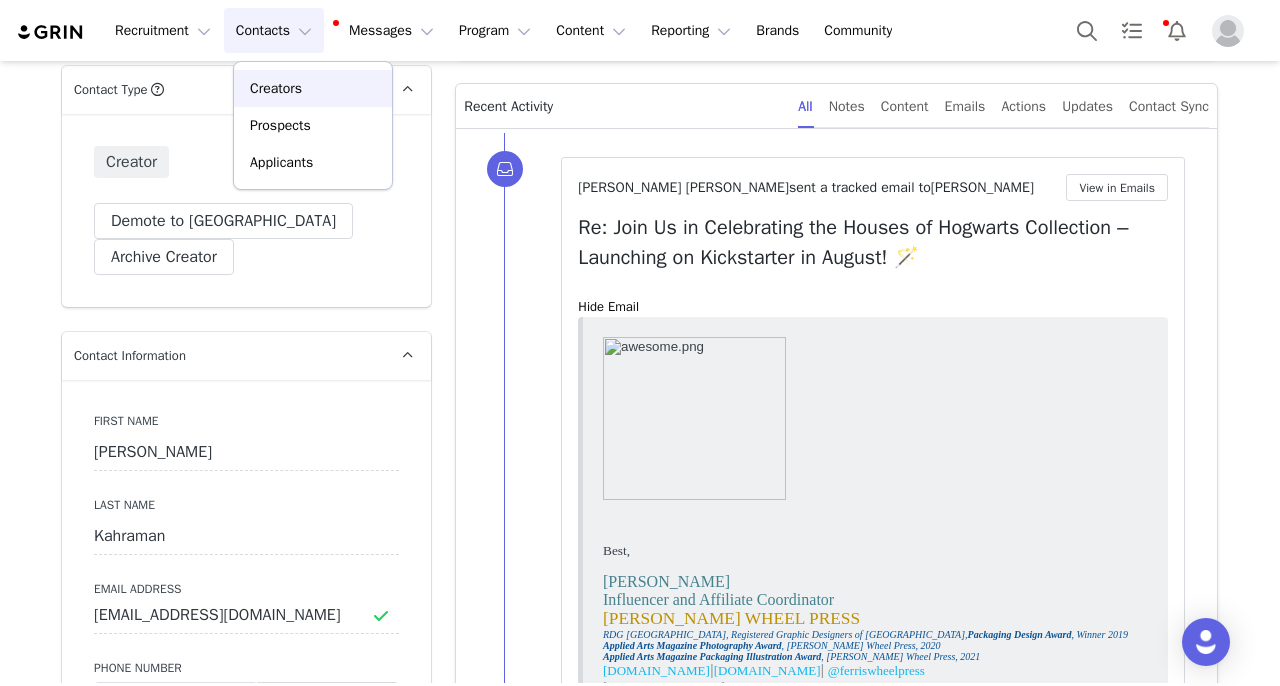 click on "Creators" at bounding box center [313, 88] 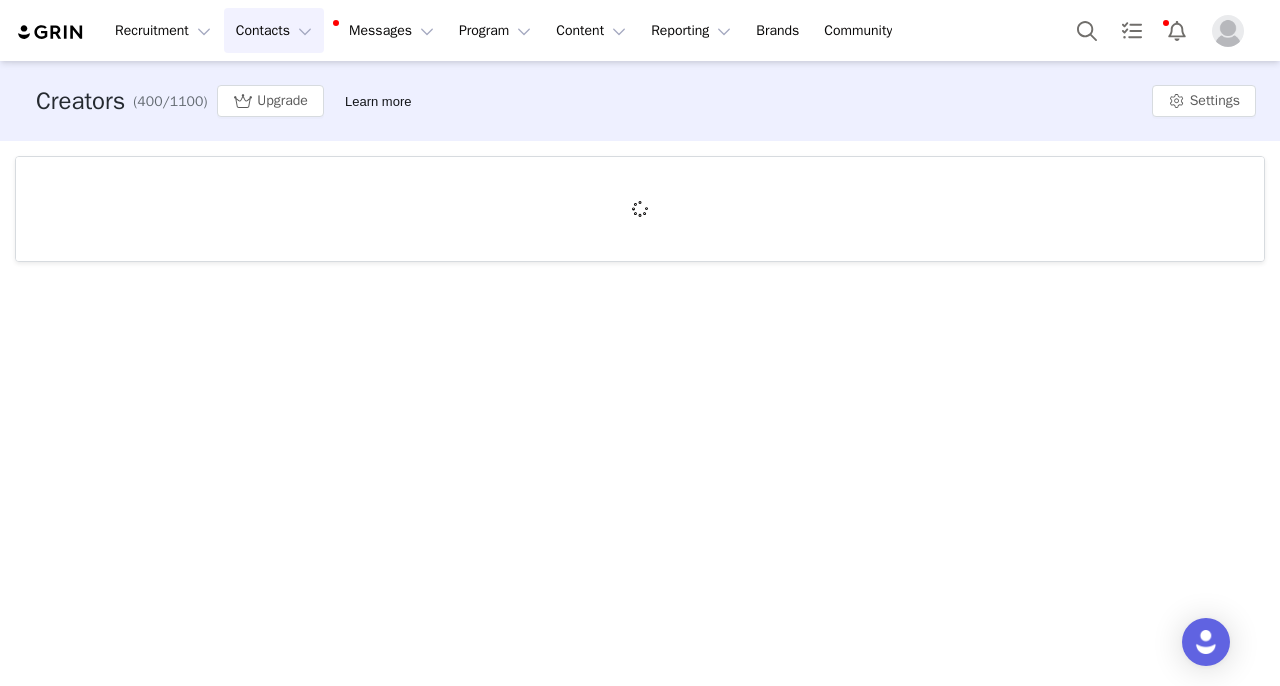 scroll, scrollTop: 0, scrollLeft: 0, axis: both 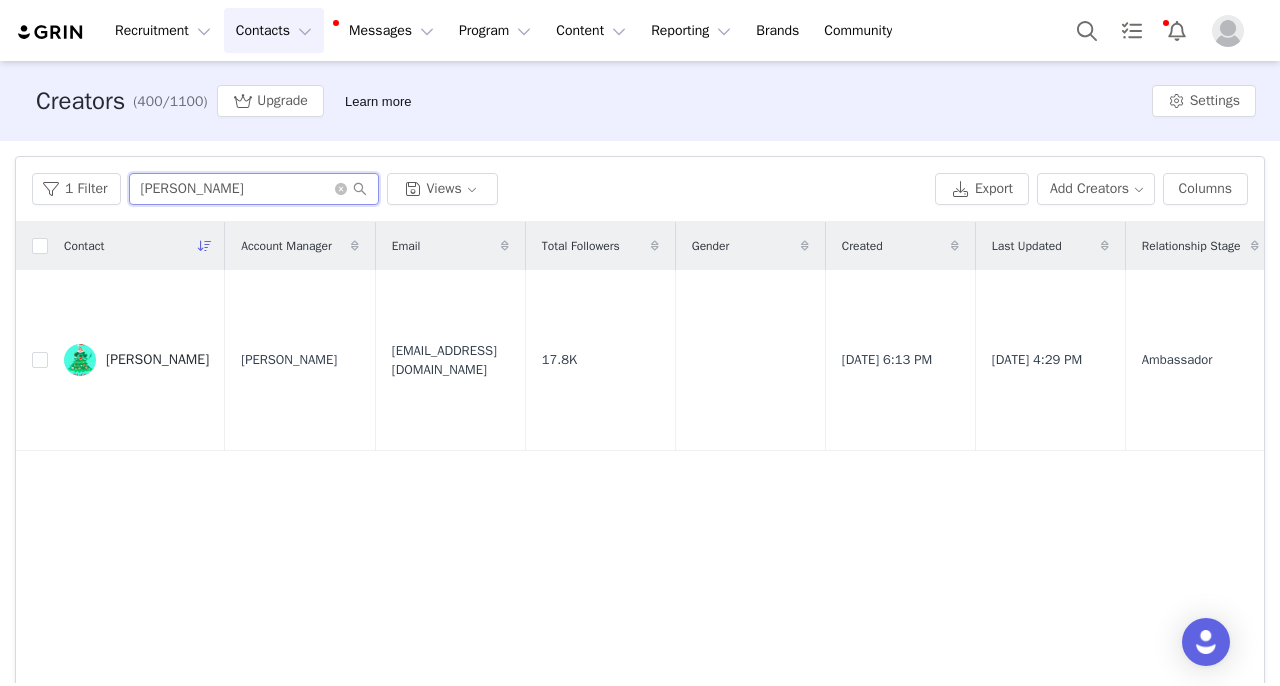 click on "[PERSON_NAME]" at bounding box center [254, 189] 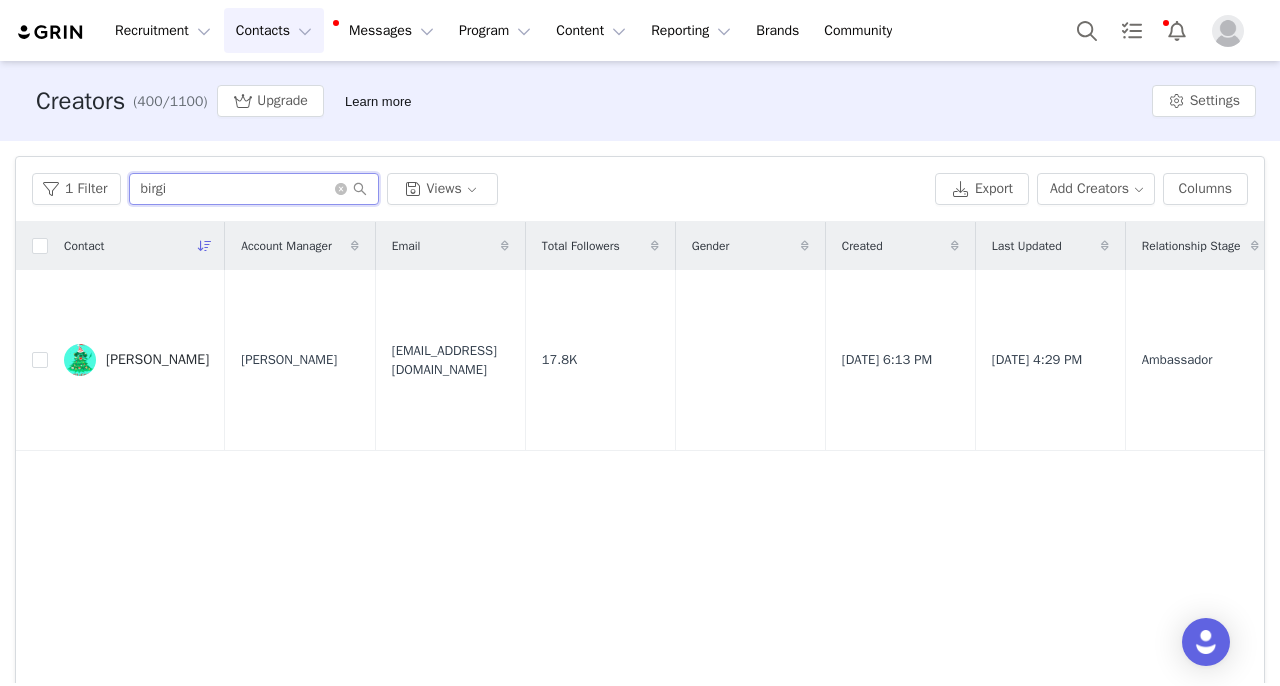 type on "birgit" 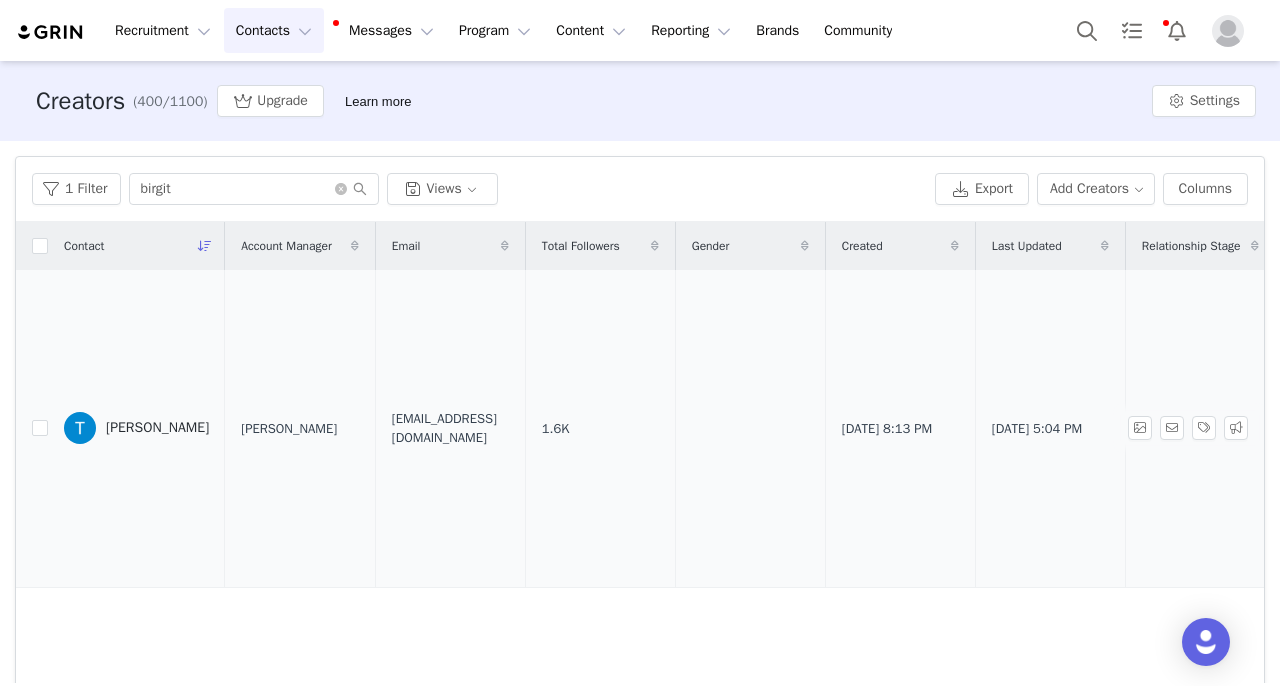 click on "[PERSON_NAME]" at bounding box center (157, 428) 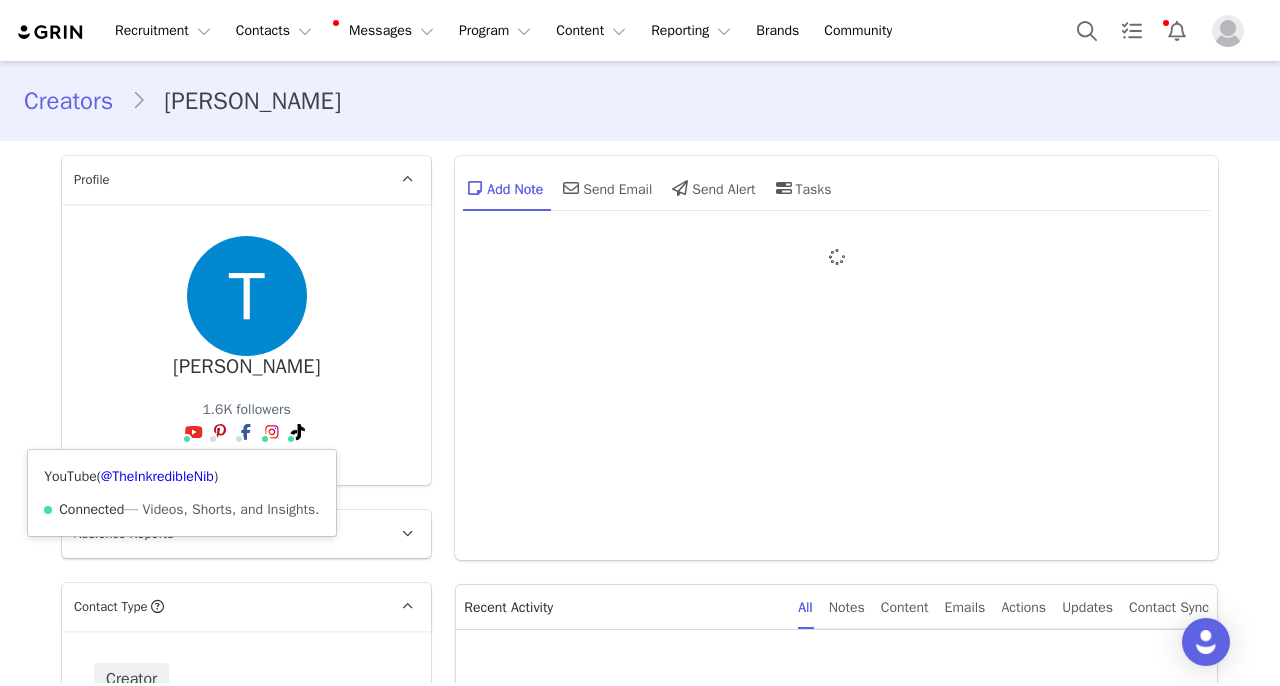 scroll, scrollTop: 261, scrollLeft: 0, axis: vertical 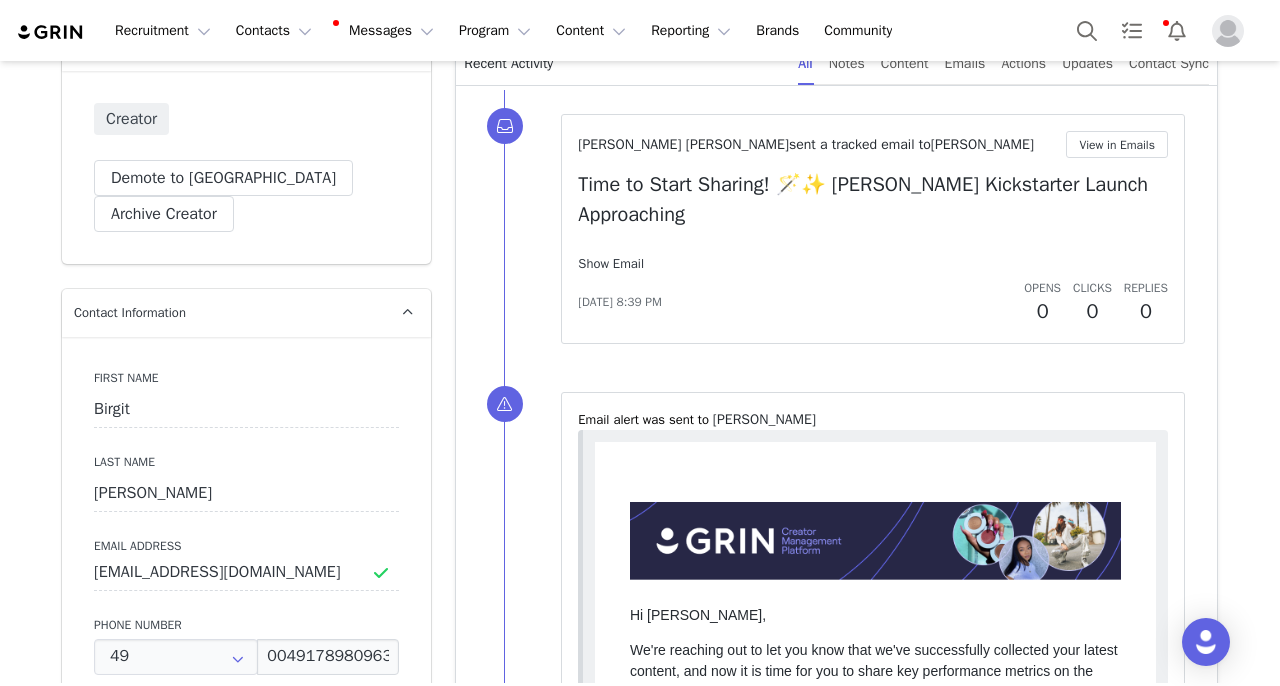 click on "Show Email" at bounding box center [611, 263] 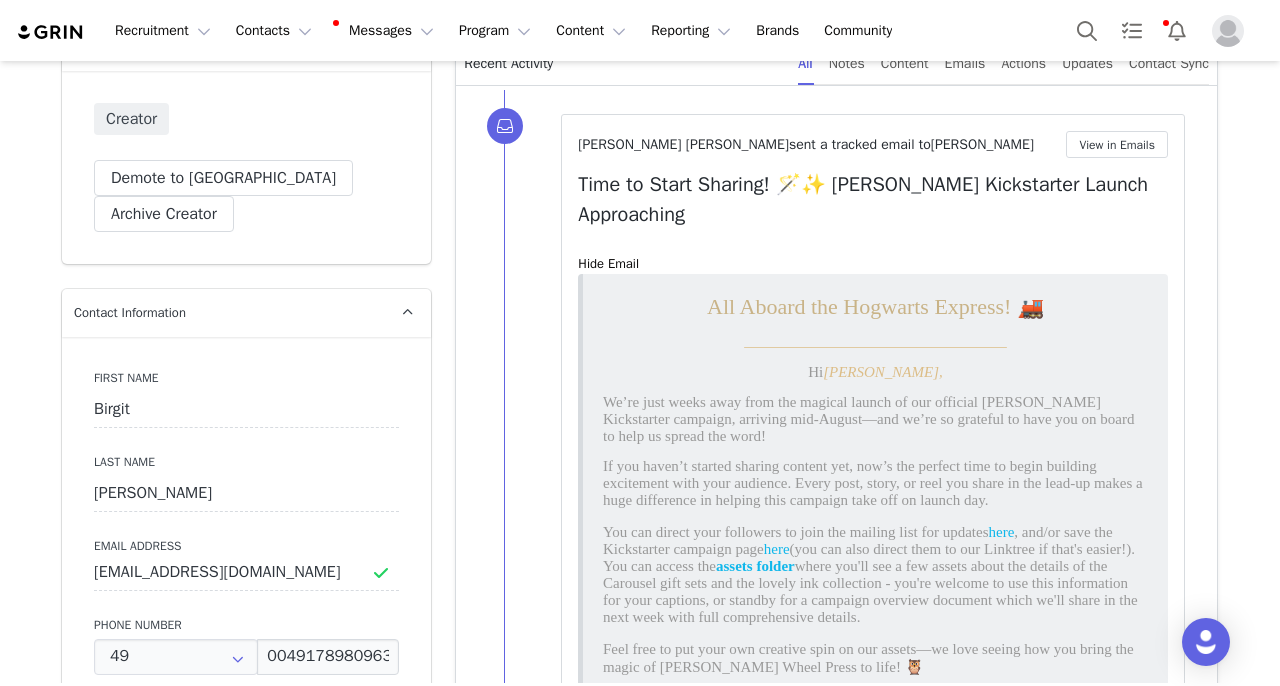 scroll, scrollTop: 0, scrollLeft: 0, axis: both 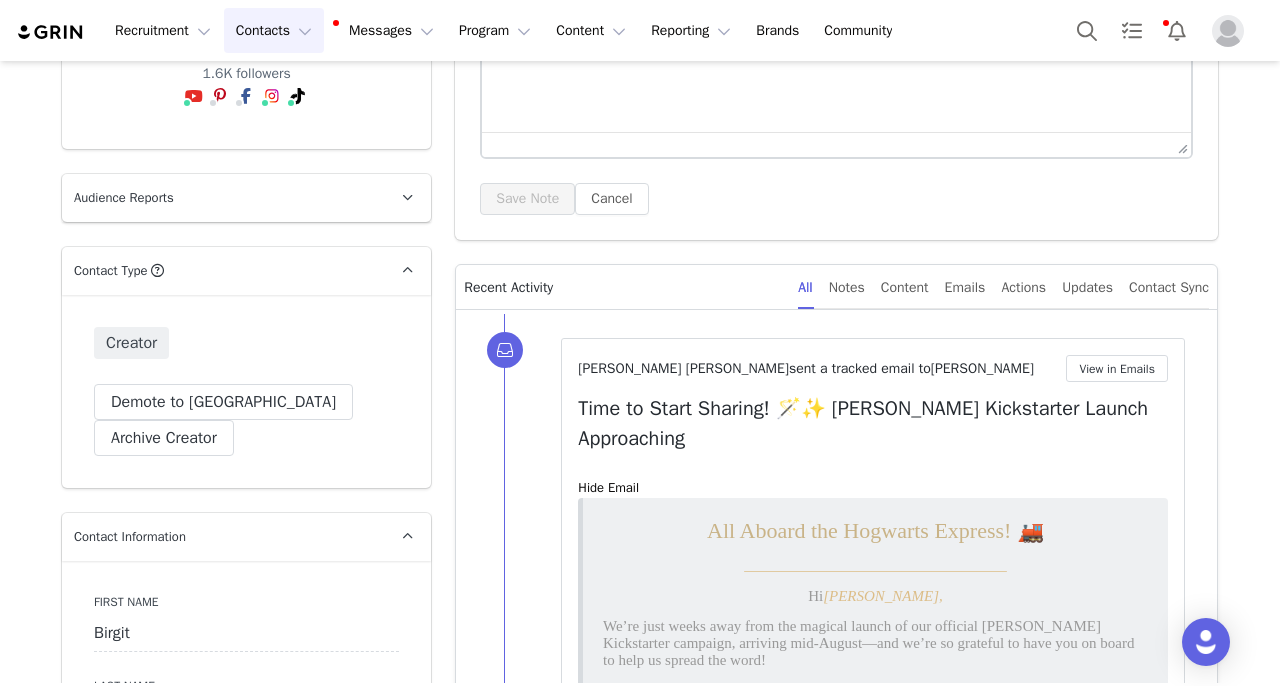 click on "Contacts Contacts" at bounding box center [274, 30] 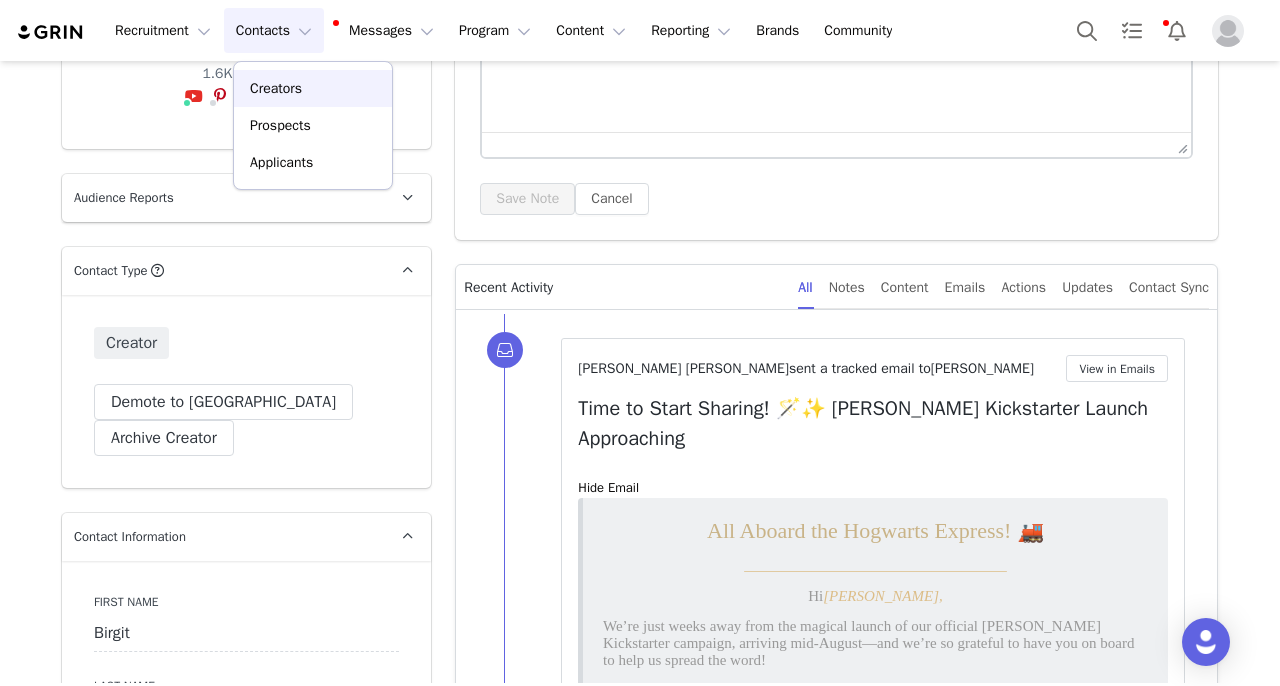 click on "Creators" at bounding box center [276, 88] 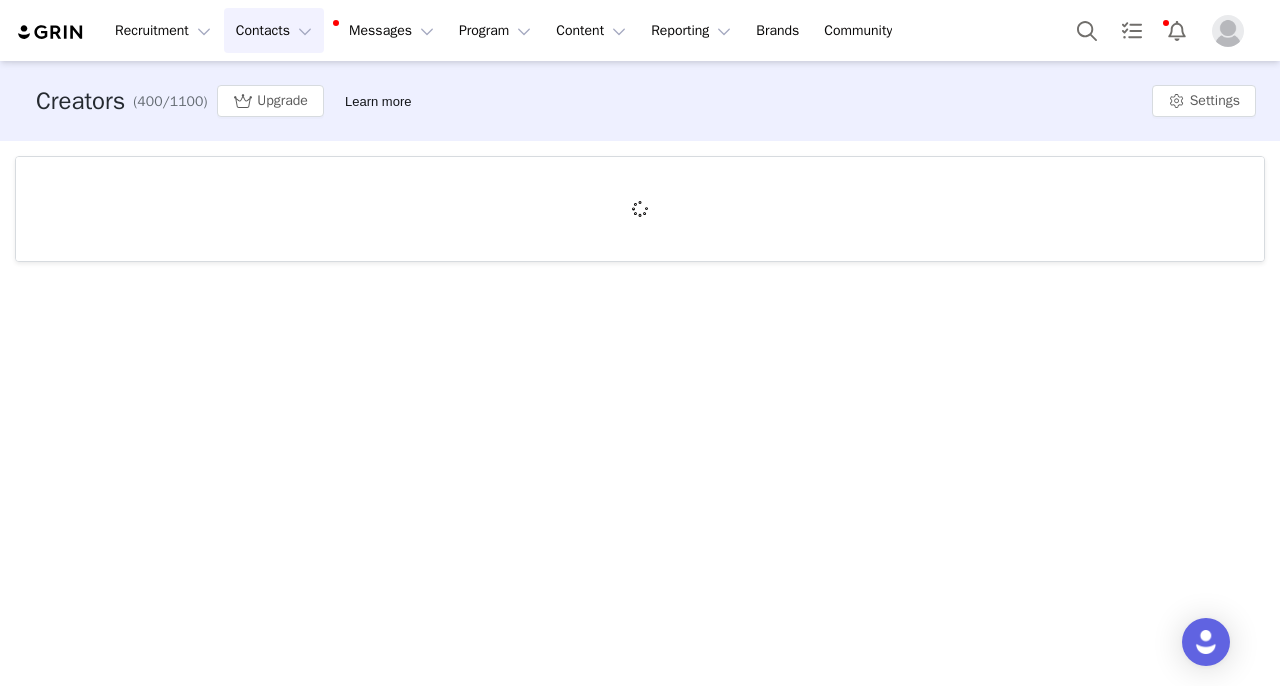 scroll, scrollTop: 0, scrollLeft: 0, axis: both 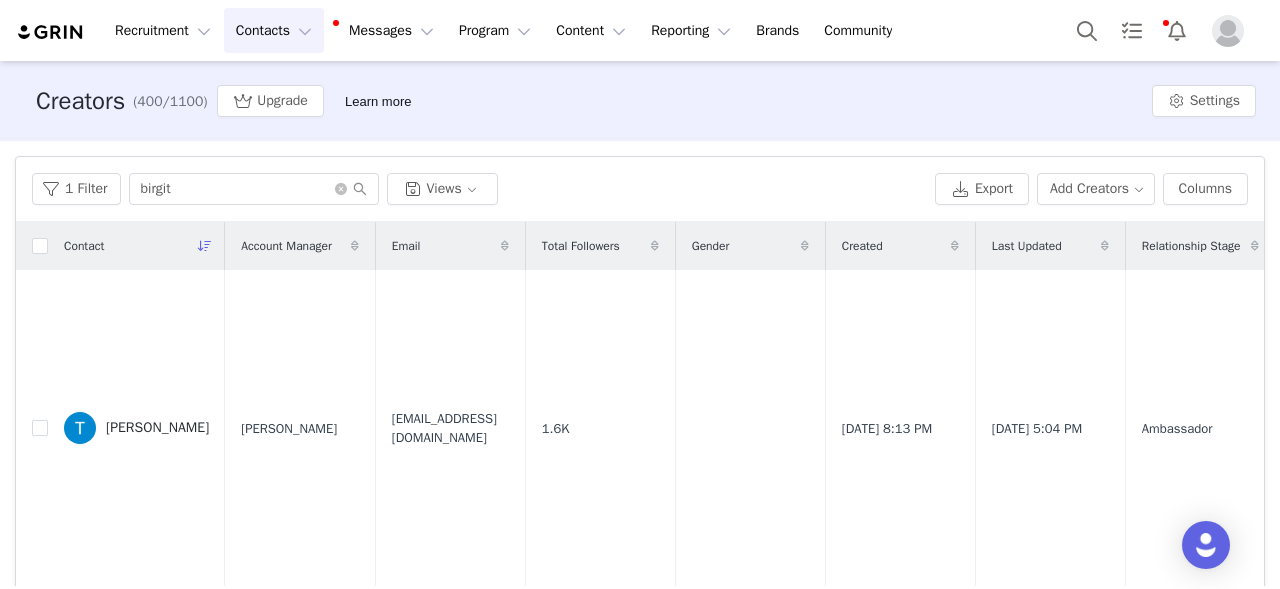 click on "1 Filter birgit Views" at bounding box center [479, 189] 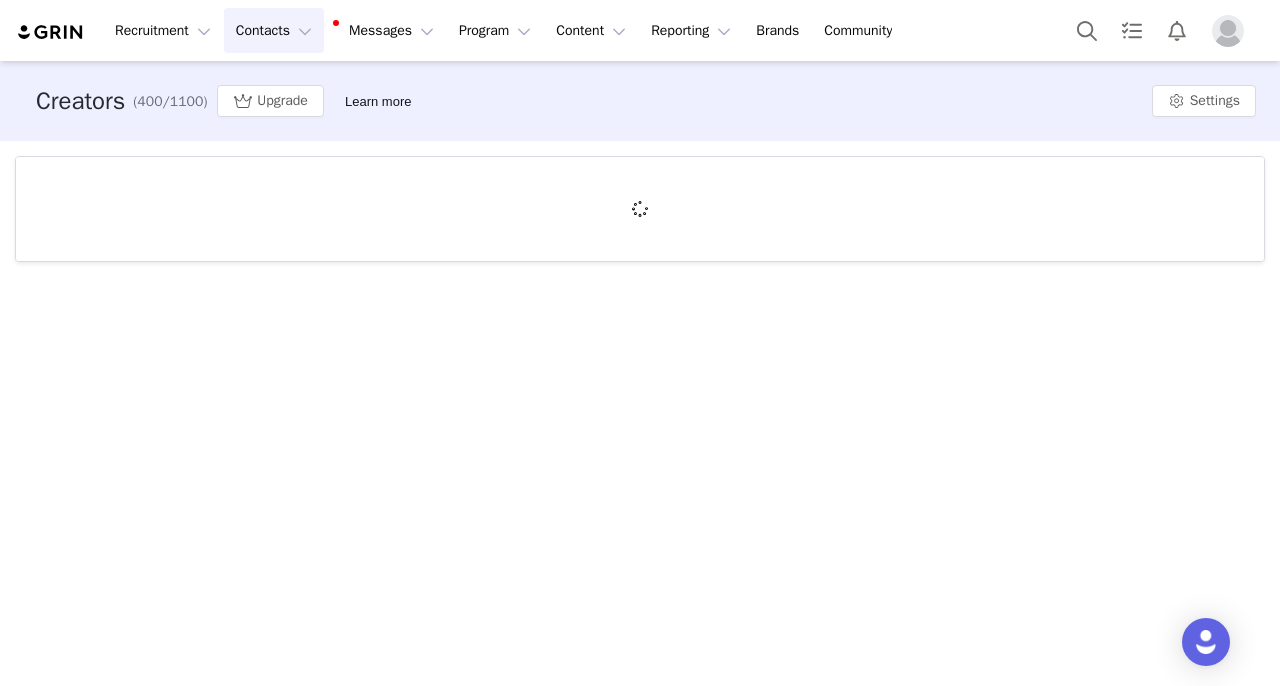 scroll, scrollTop: 0, scrollLeft: 0, axis: both 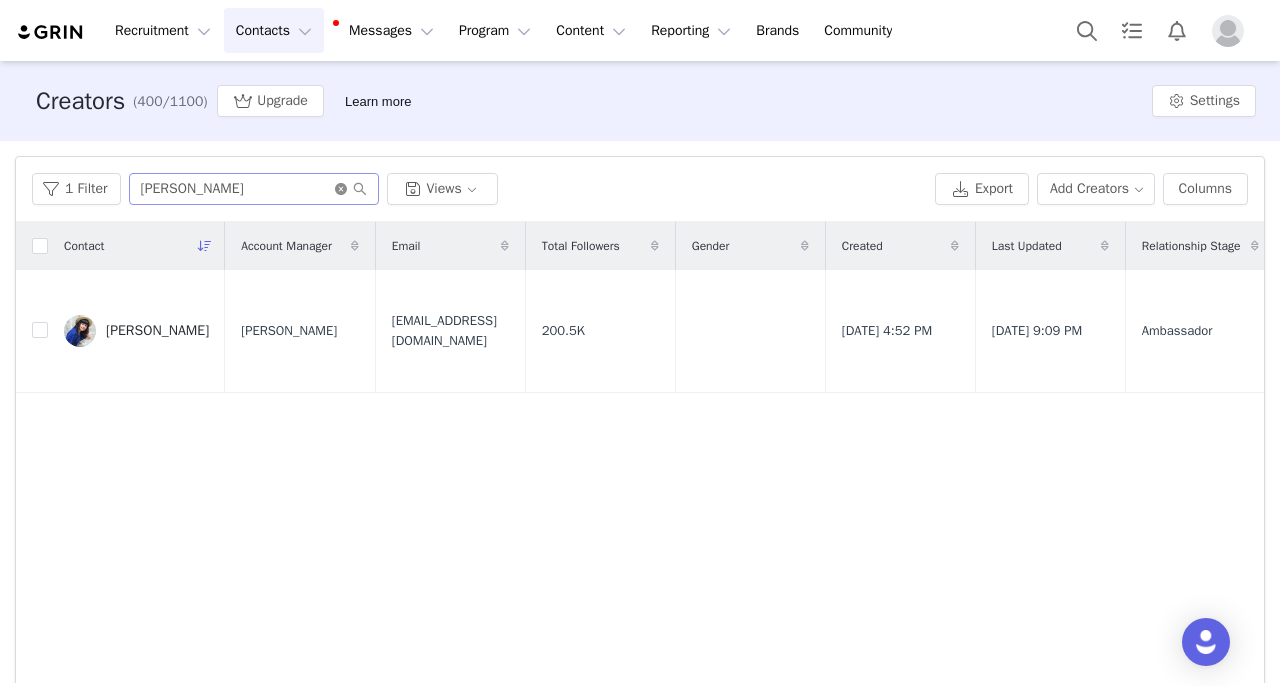 click 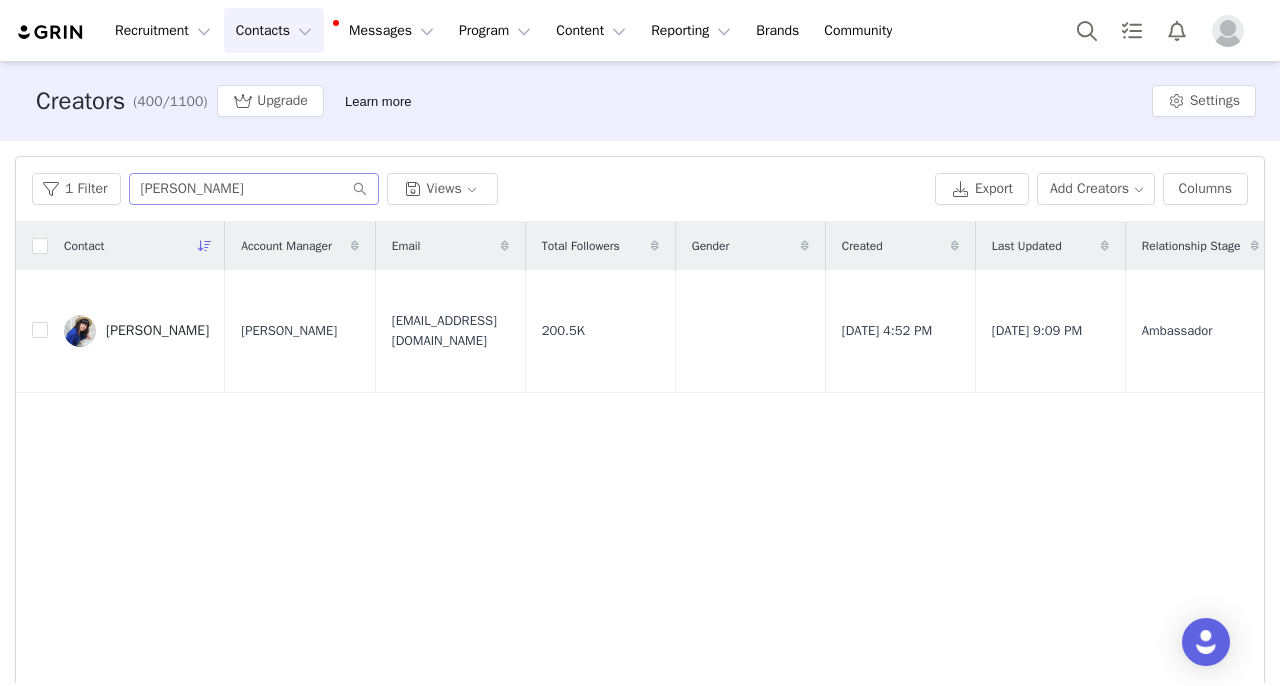 type 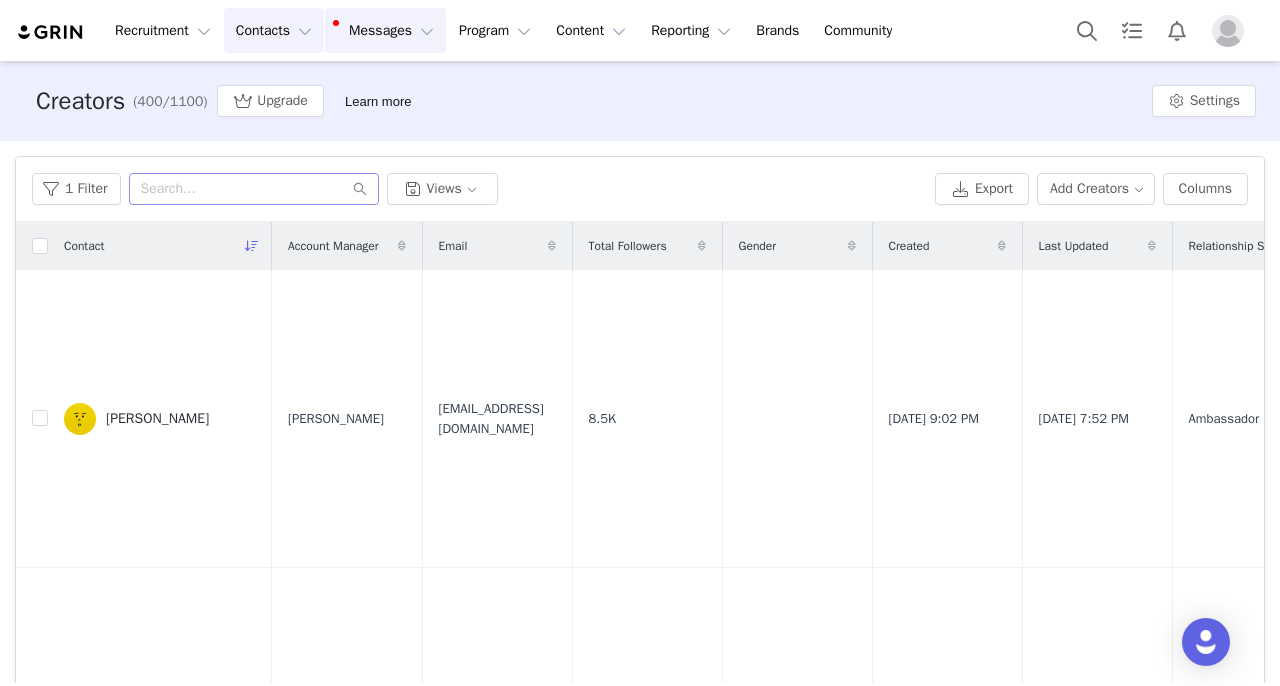 click on "Messages Messages" at bounding box center (385, 30) 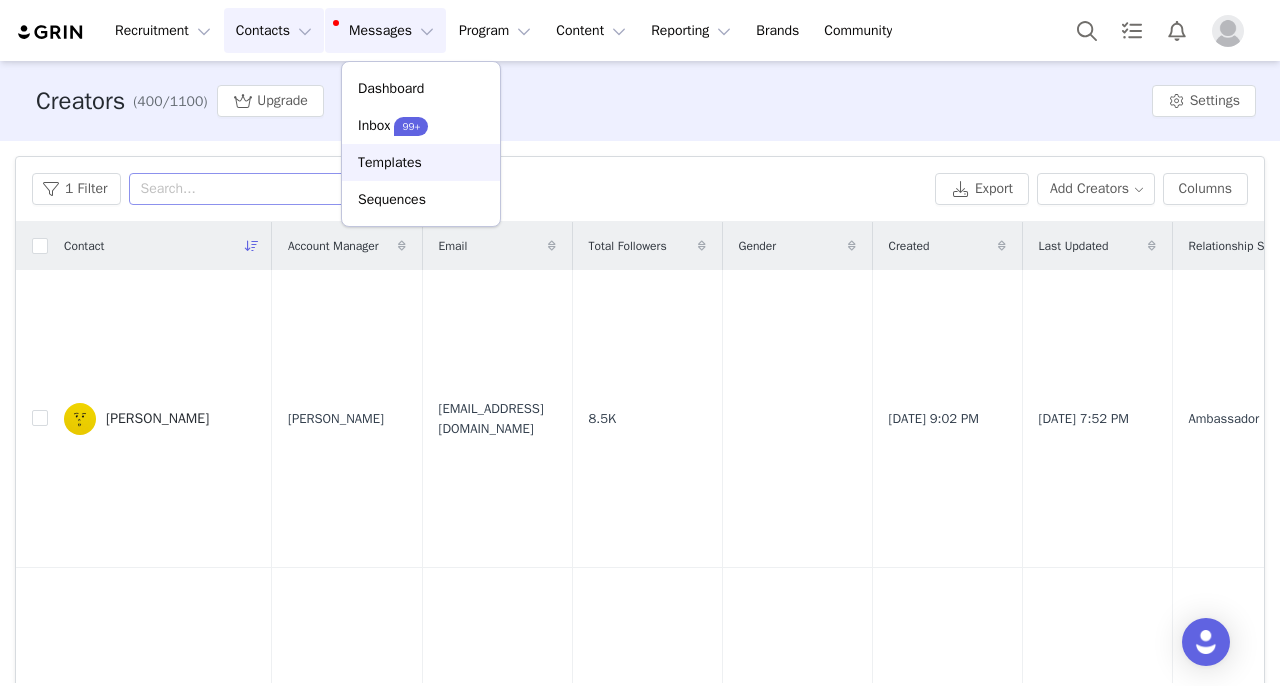 click on "Templates" at bounding box center (390, 162) 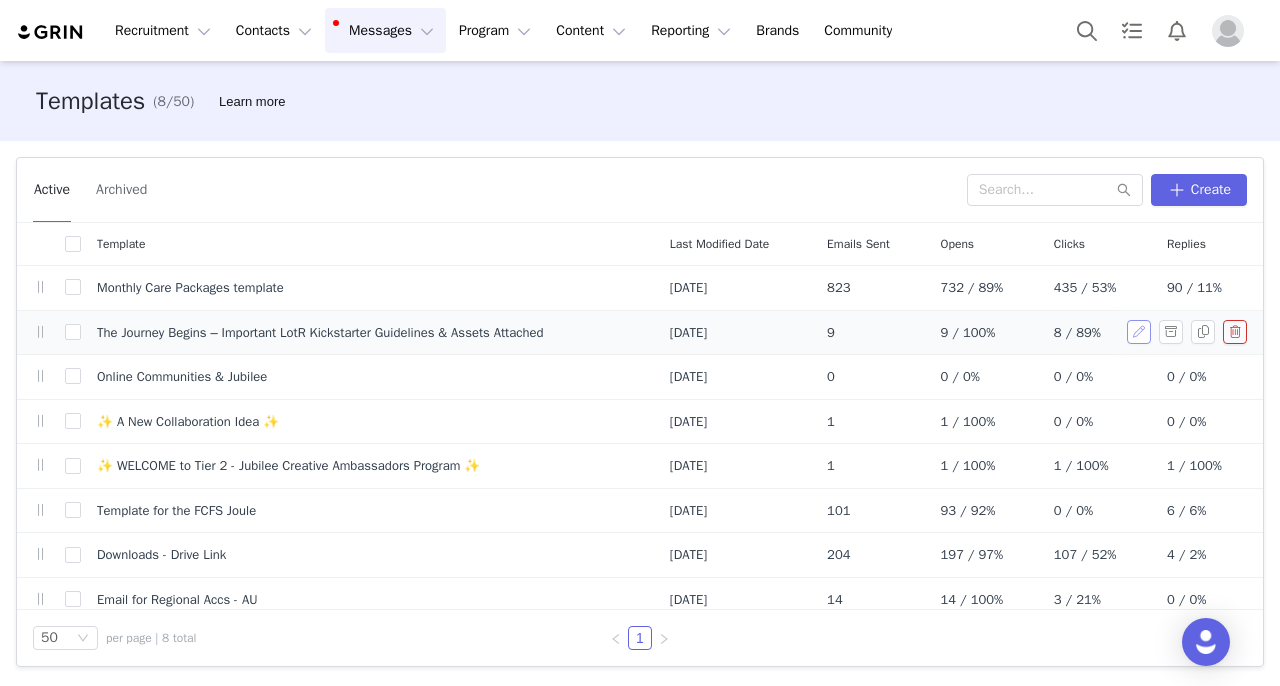click at bounding box center [1139, 332] 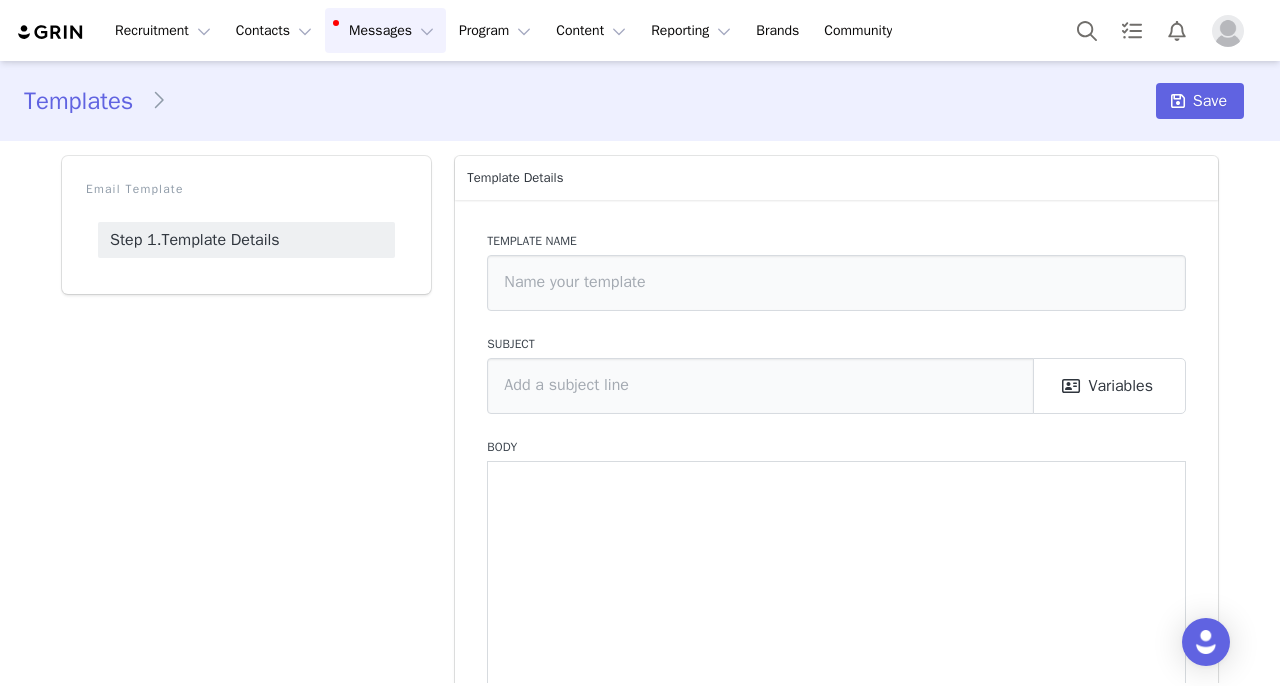 type on "The Journey Begins – Important LotR Kickstarter Guidelines & Assets Attached" 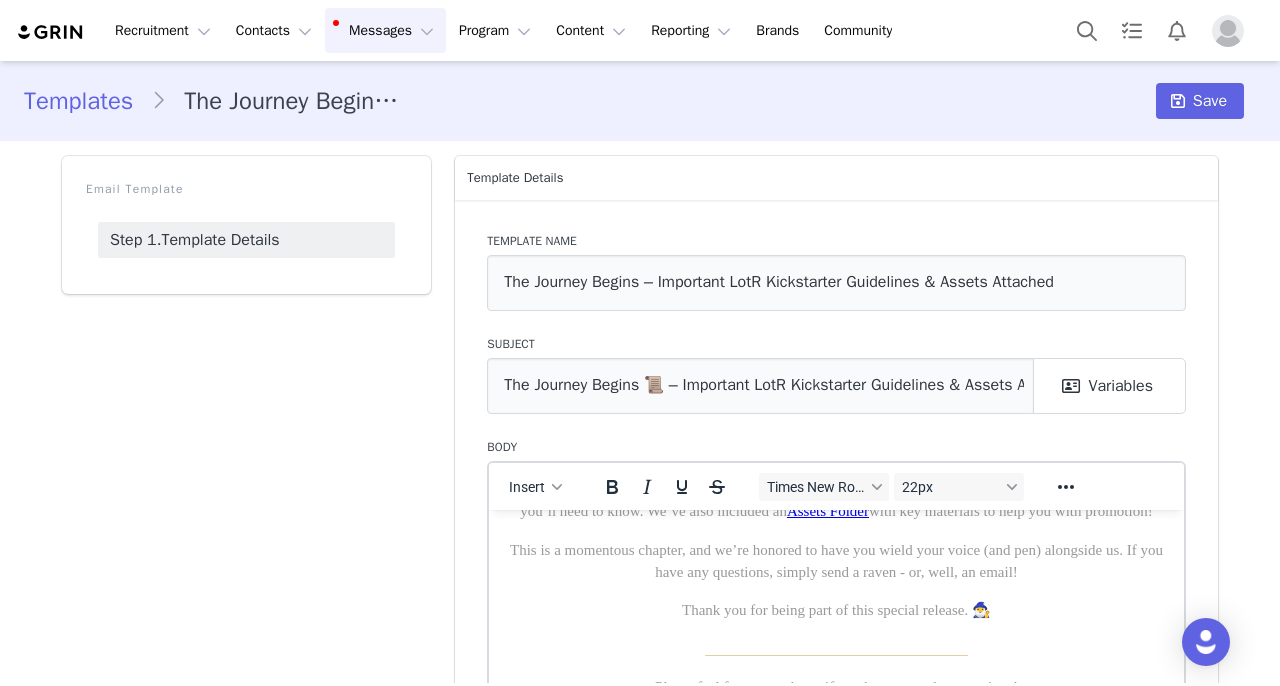 scroll, scrollTop: 381, scrollLeft: 0, axis: vertical 